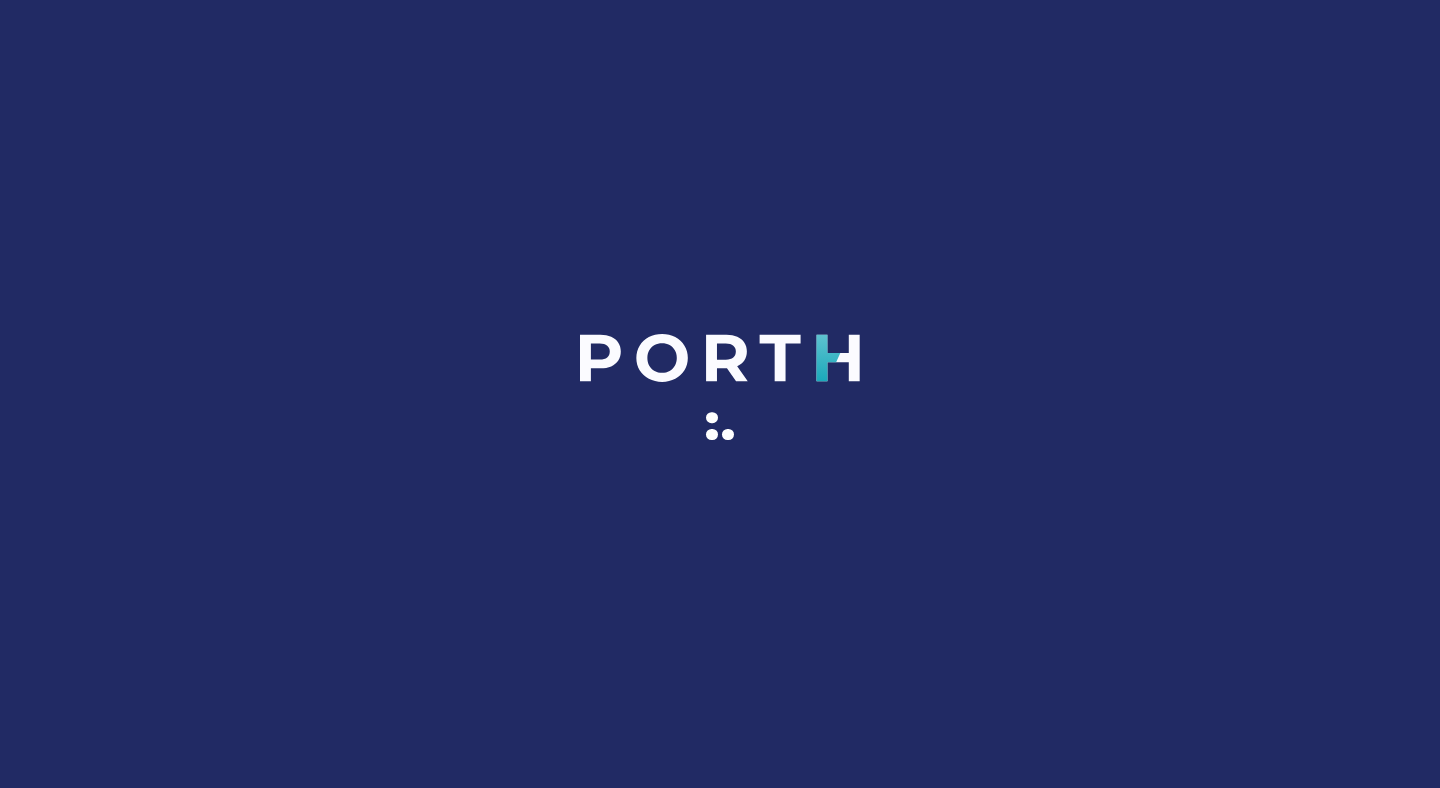 scroll, scrollTop: 0, scrollLeft: 0, axis: both 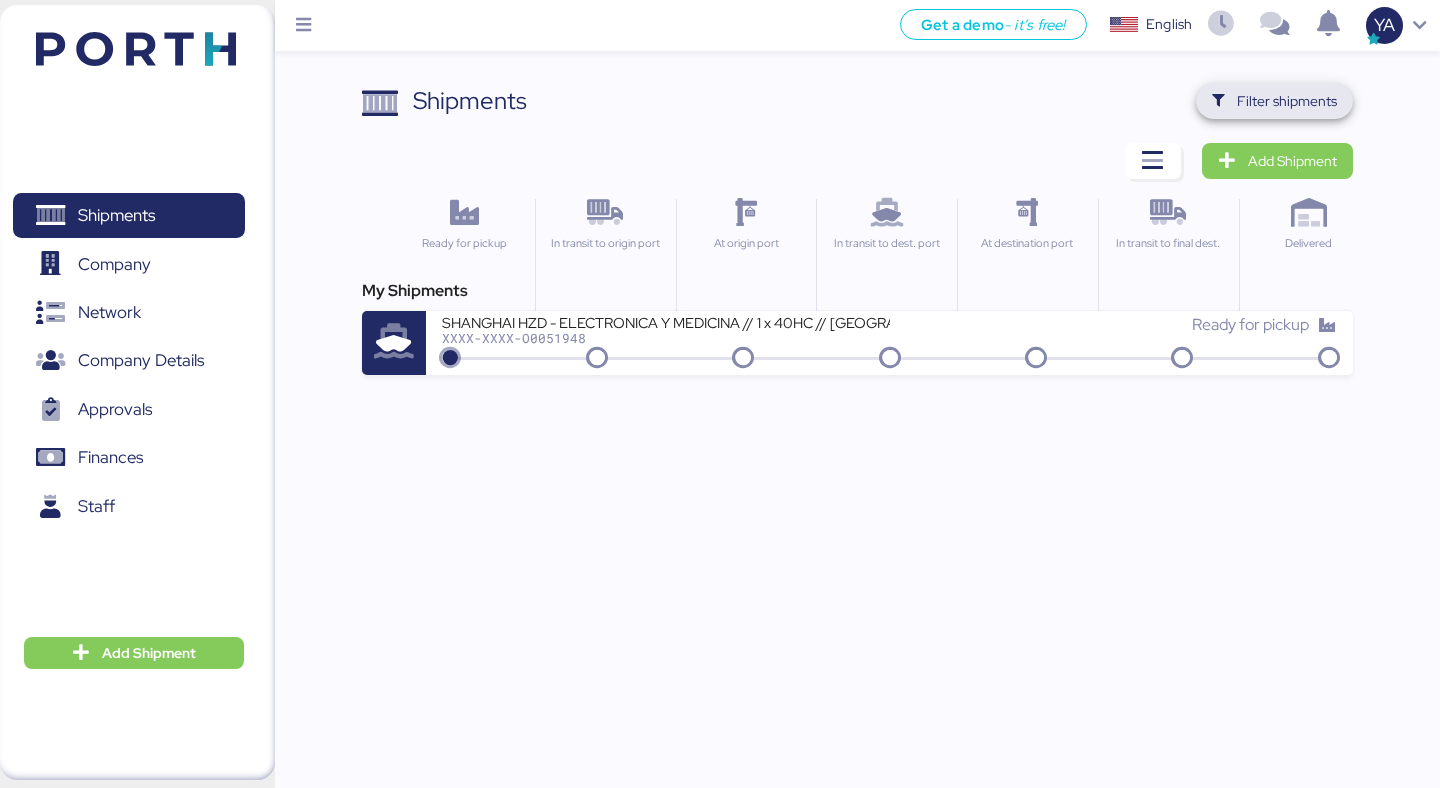 click on "Filter shipments" at bounding box center [1287, 101] 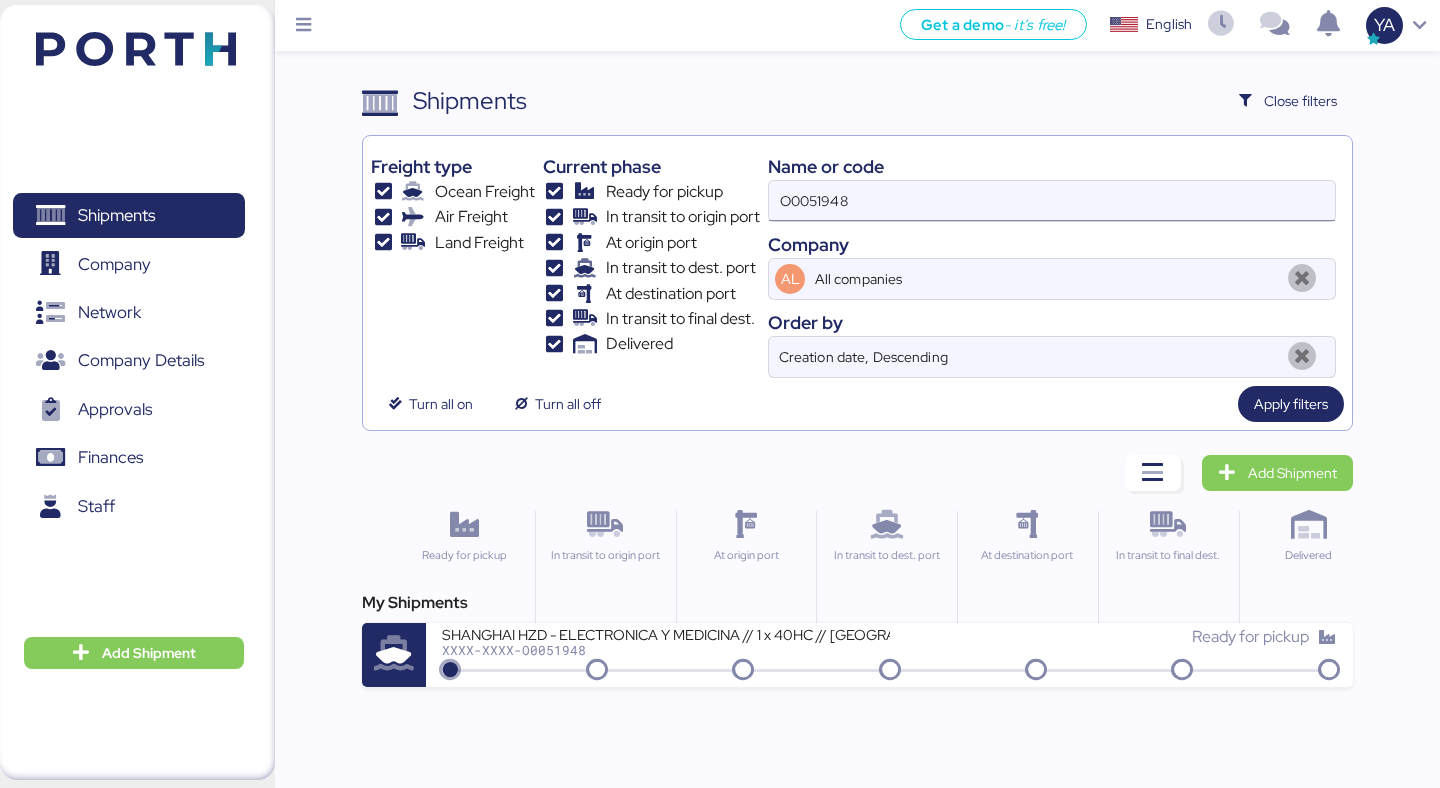 click on "O0051948" at bounding box center (1052, 201) 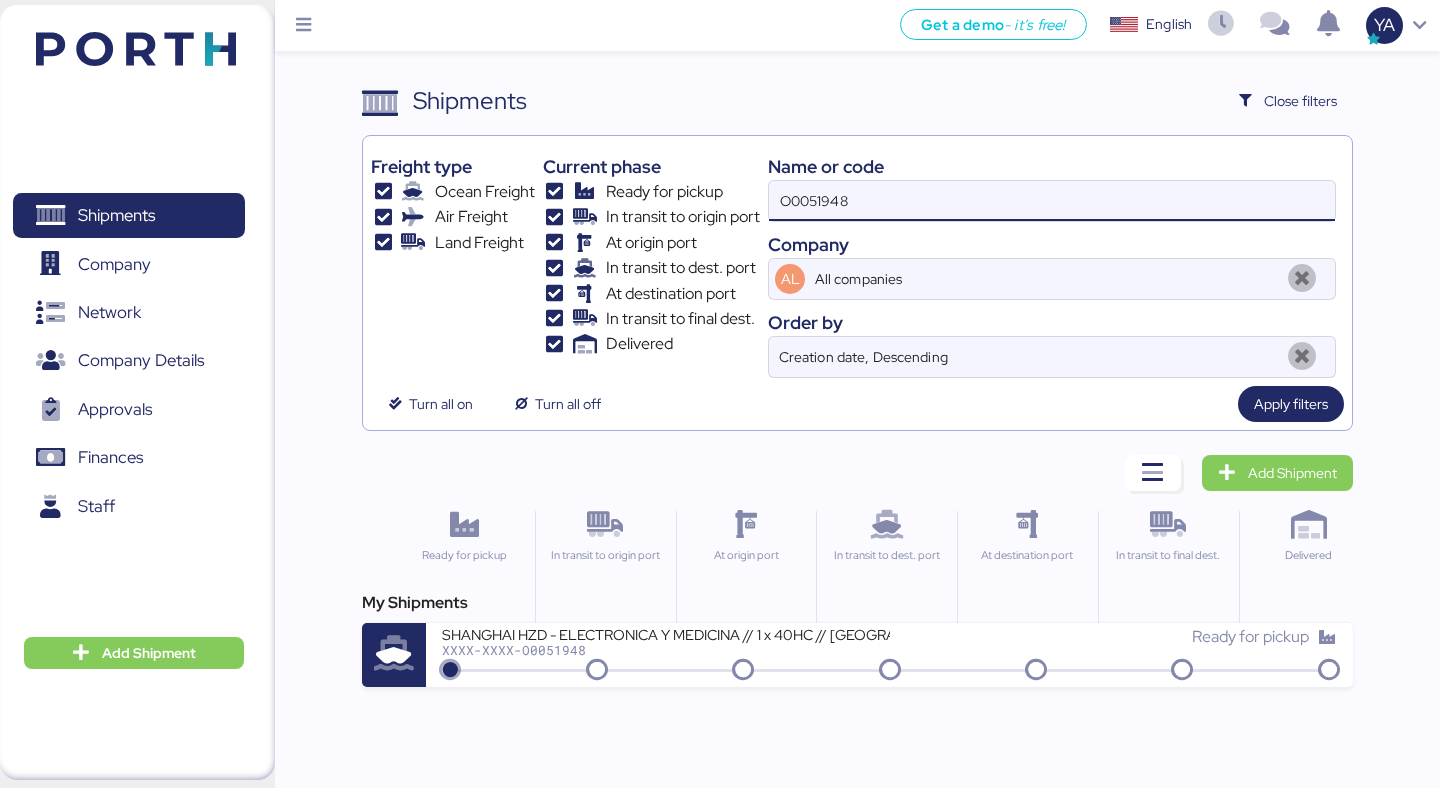 click on "O0051948" at bounding box center (1052, 201) 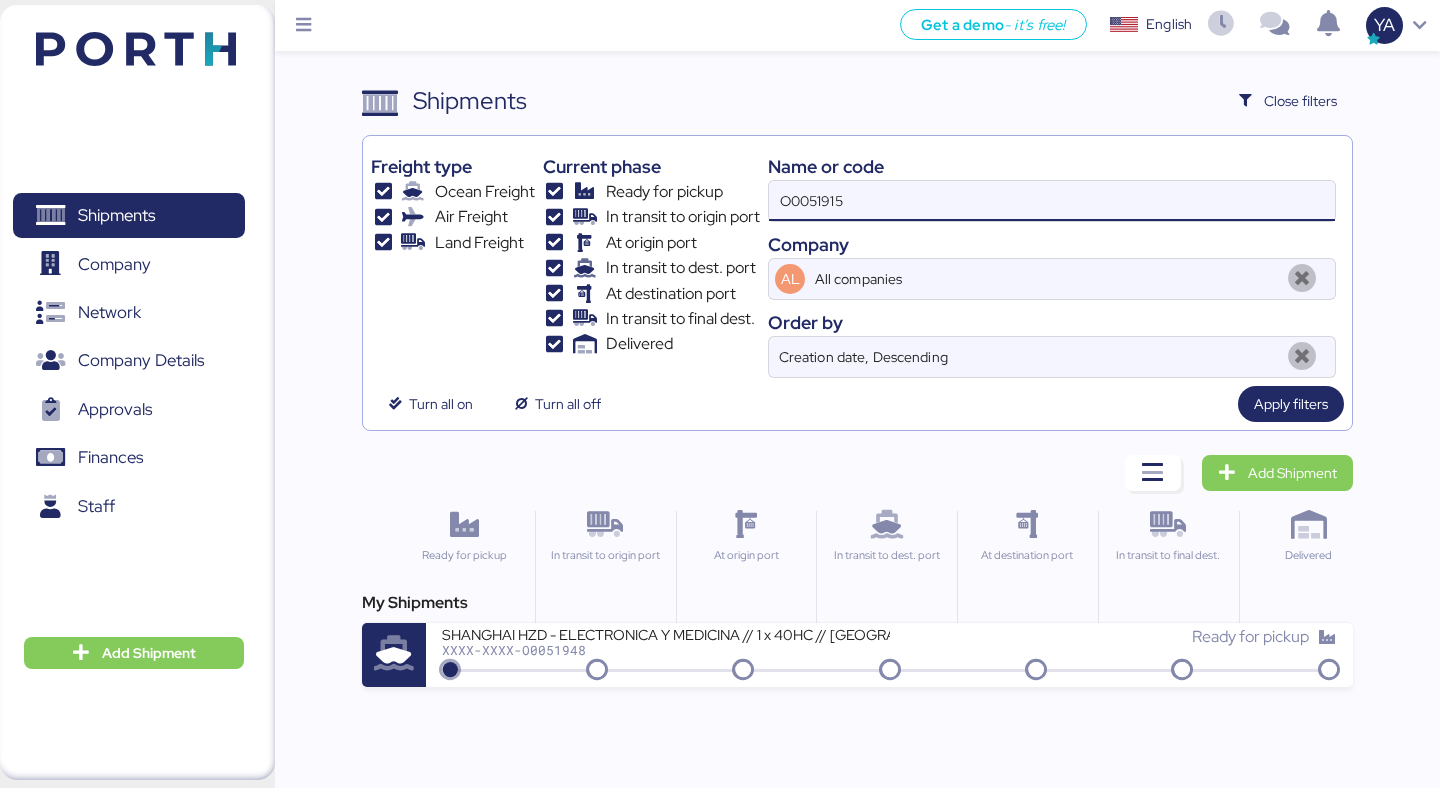 type on "O0051915" 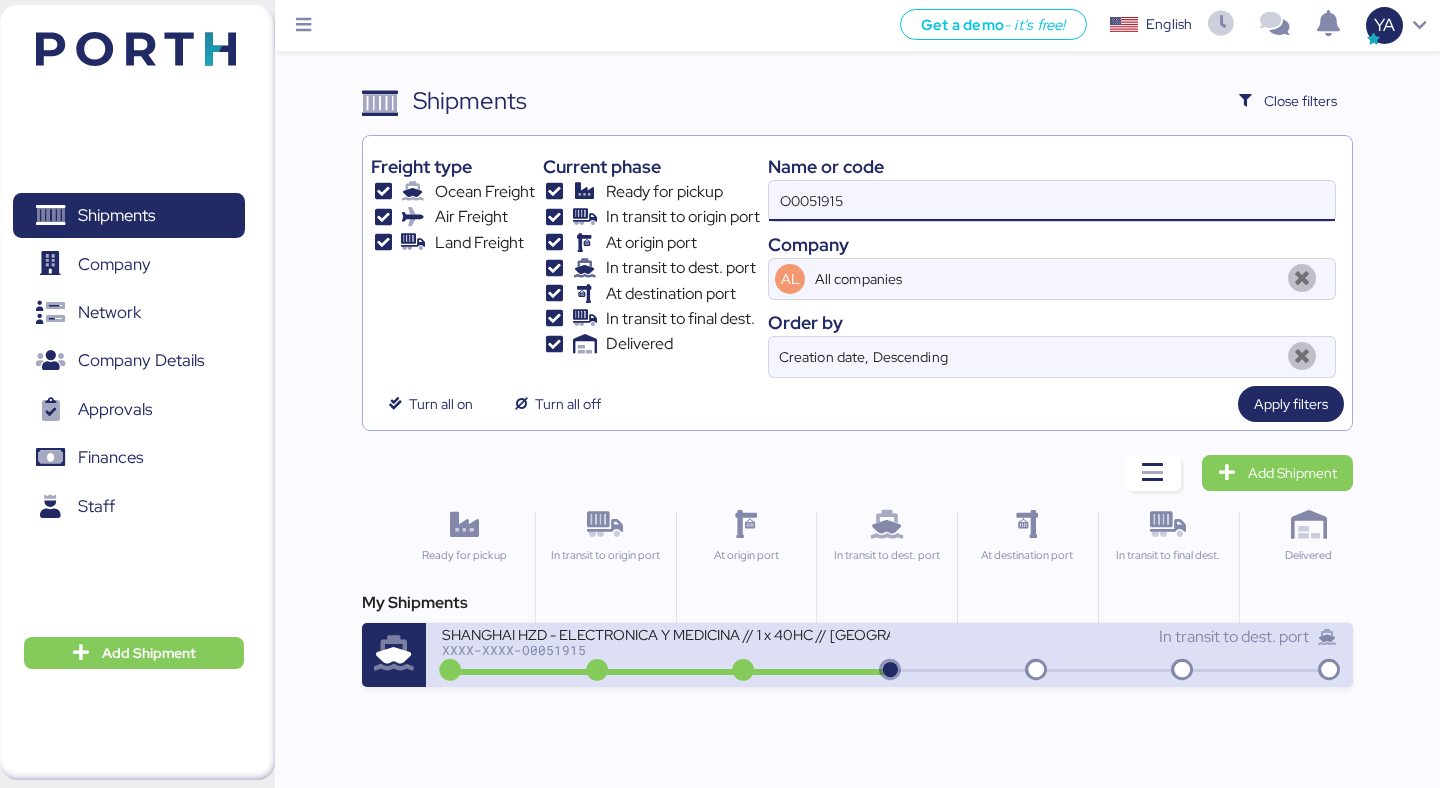 click at bounding box center [394, 654] 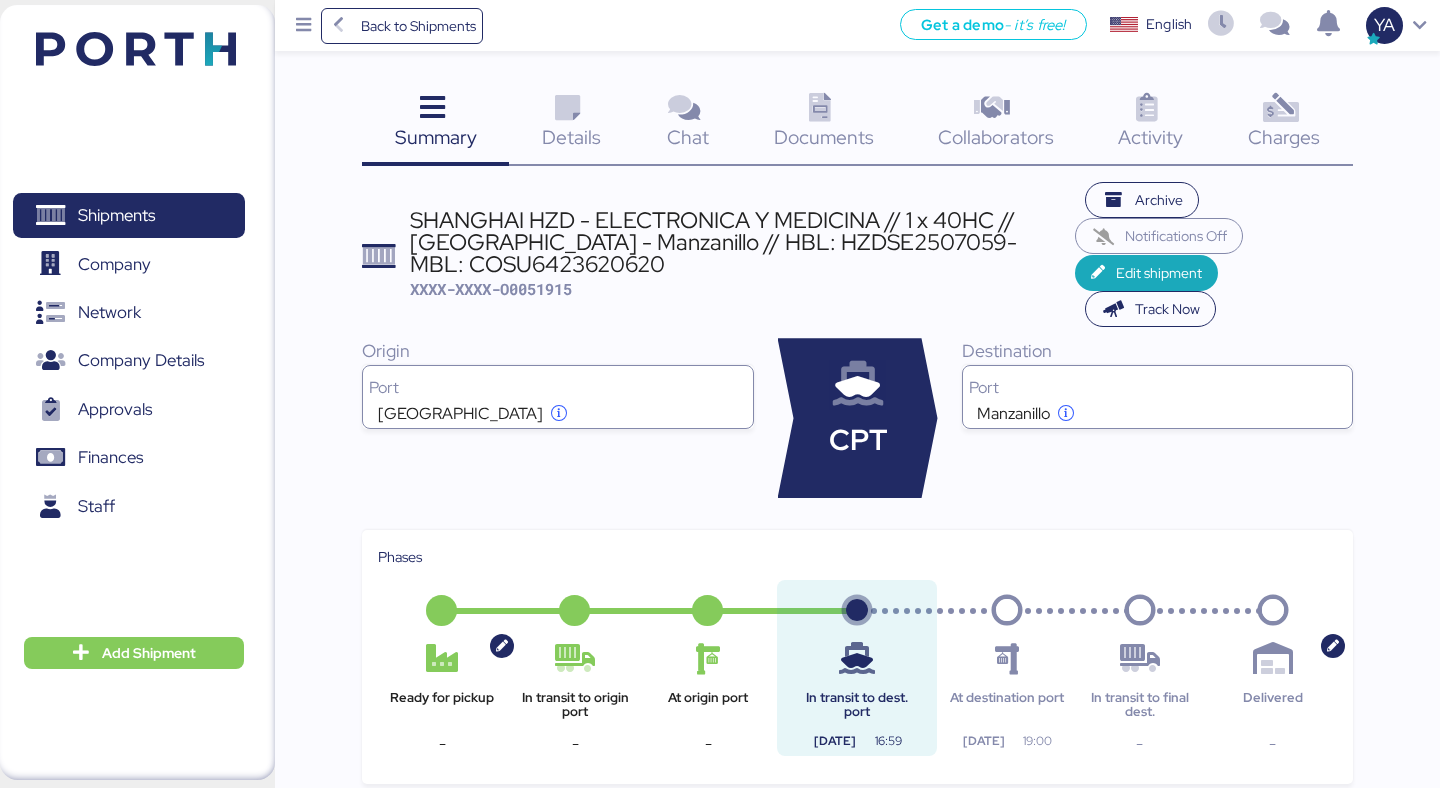 click on "Charges 0" at bounding box center (1284, 124) 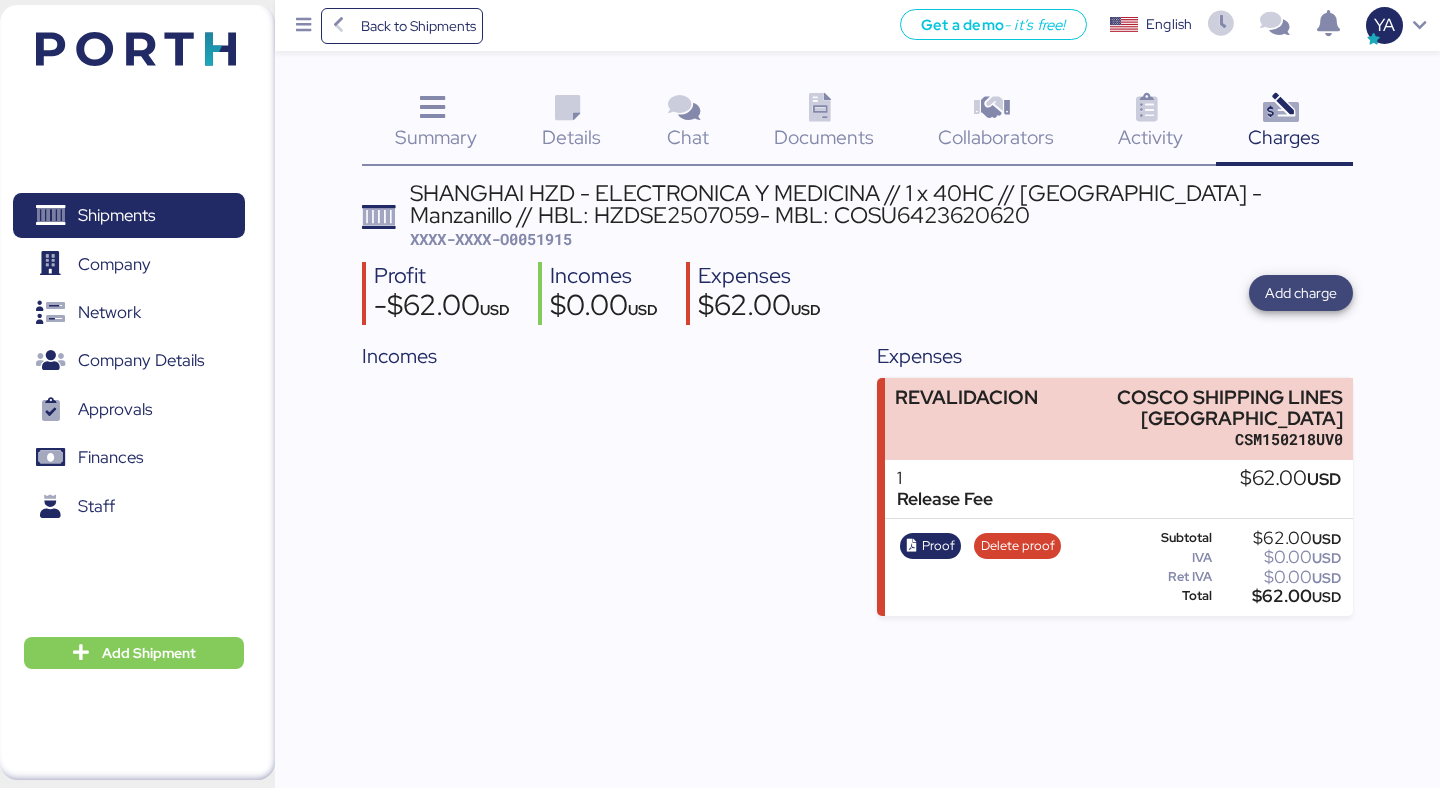 click on "Add charge" at bounding box center [1301, 293] 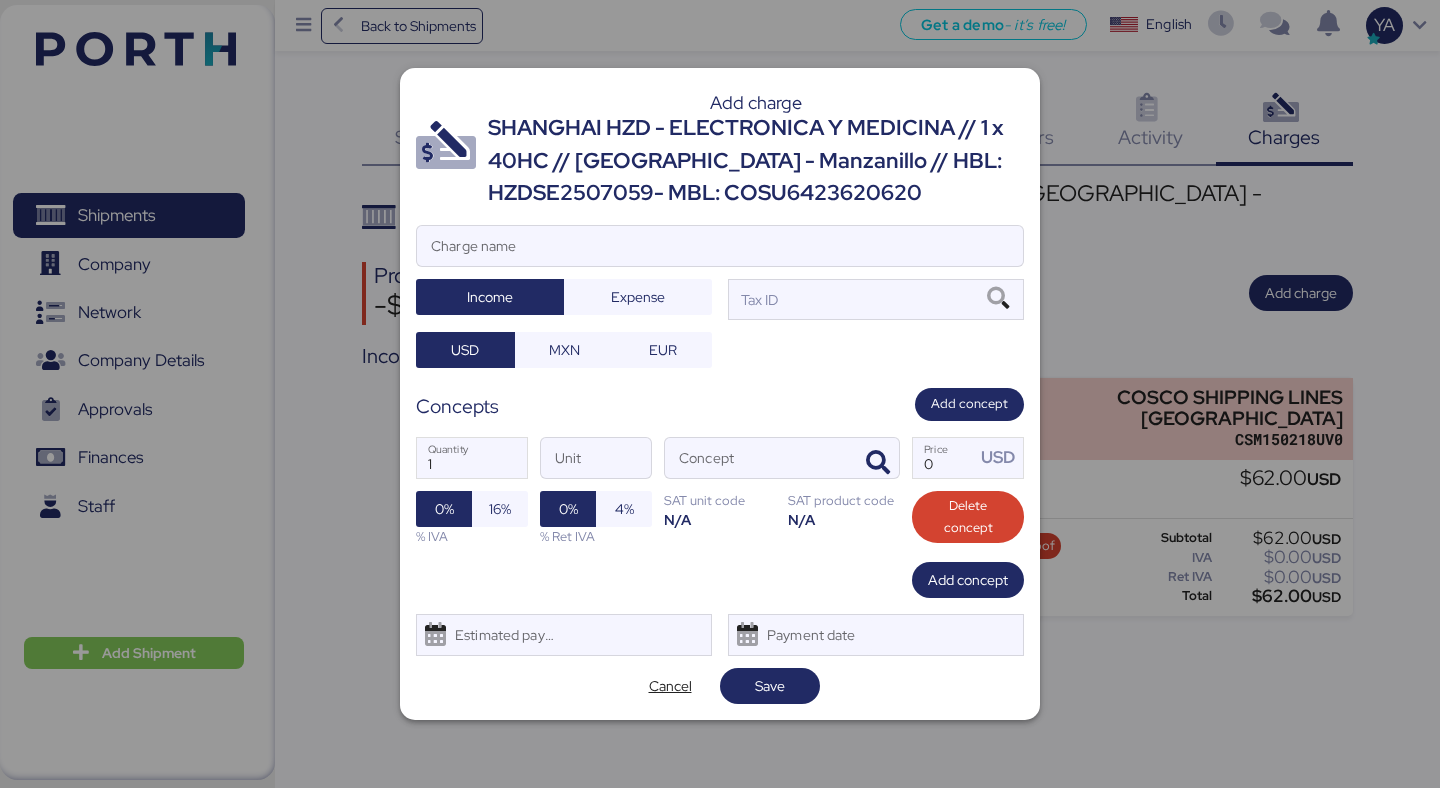 click on "SHANGHAI HZD - ELECTRONICA Y MEDICINA // 1 x 40HC // [GEOGRAPHIC_DATA] - Manzanillo // HBL: HZDSE2507059- MBL: COSU6423620620" at bounding box center [756, 160] 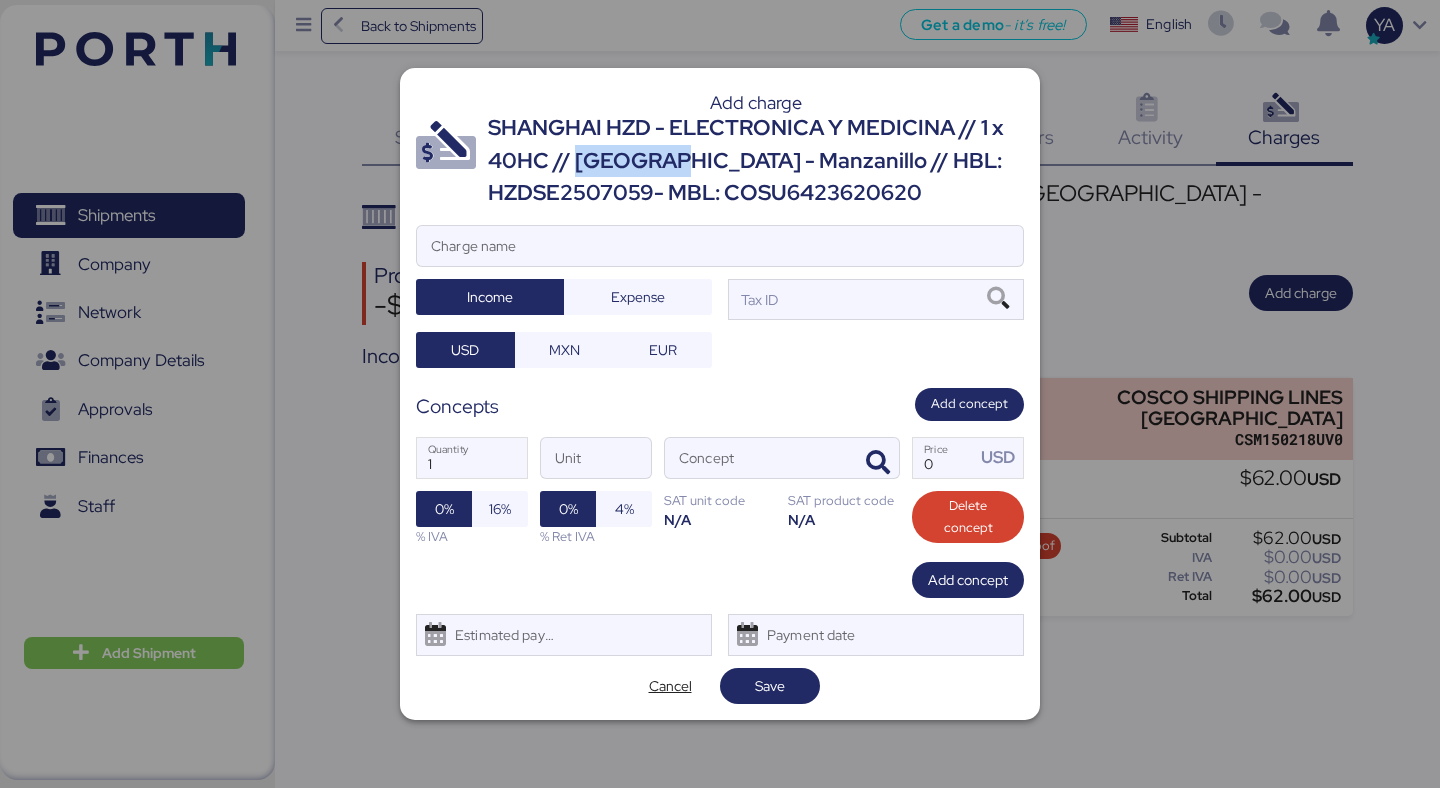 click on "SHANGHAI HZD - ELECTRONICA Y MEDICINA // 1 x 40HC // [GEOGRAPHIC_DATA] - Manzanillo // HBL: HZDSE2507059- MBL: COSU6423620620" at bounding box center (756, 160) 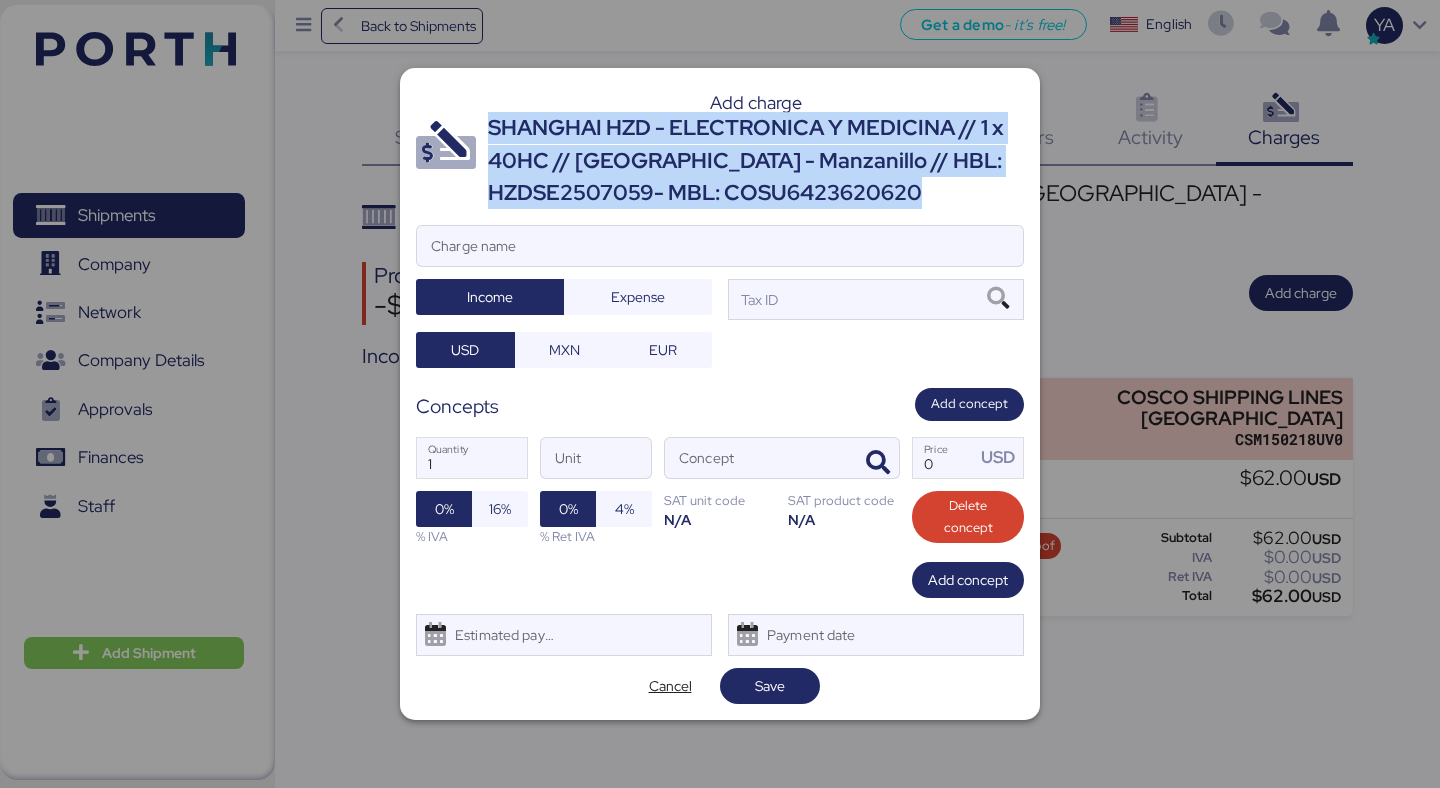 click on "SHANGHAI HZD - ELECTRONICA Y MEDICINA // 1 x 40HC // [GEOGRAPHIC_DATA] - Manzanillo // HBL: HZDSE2507059- MBL: COSU6423620620" at bounding box center [756, 160] 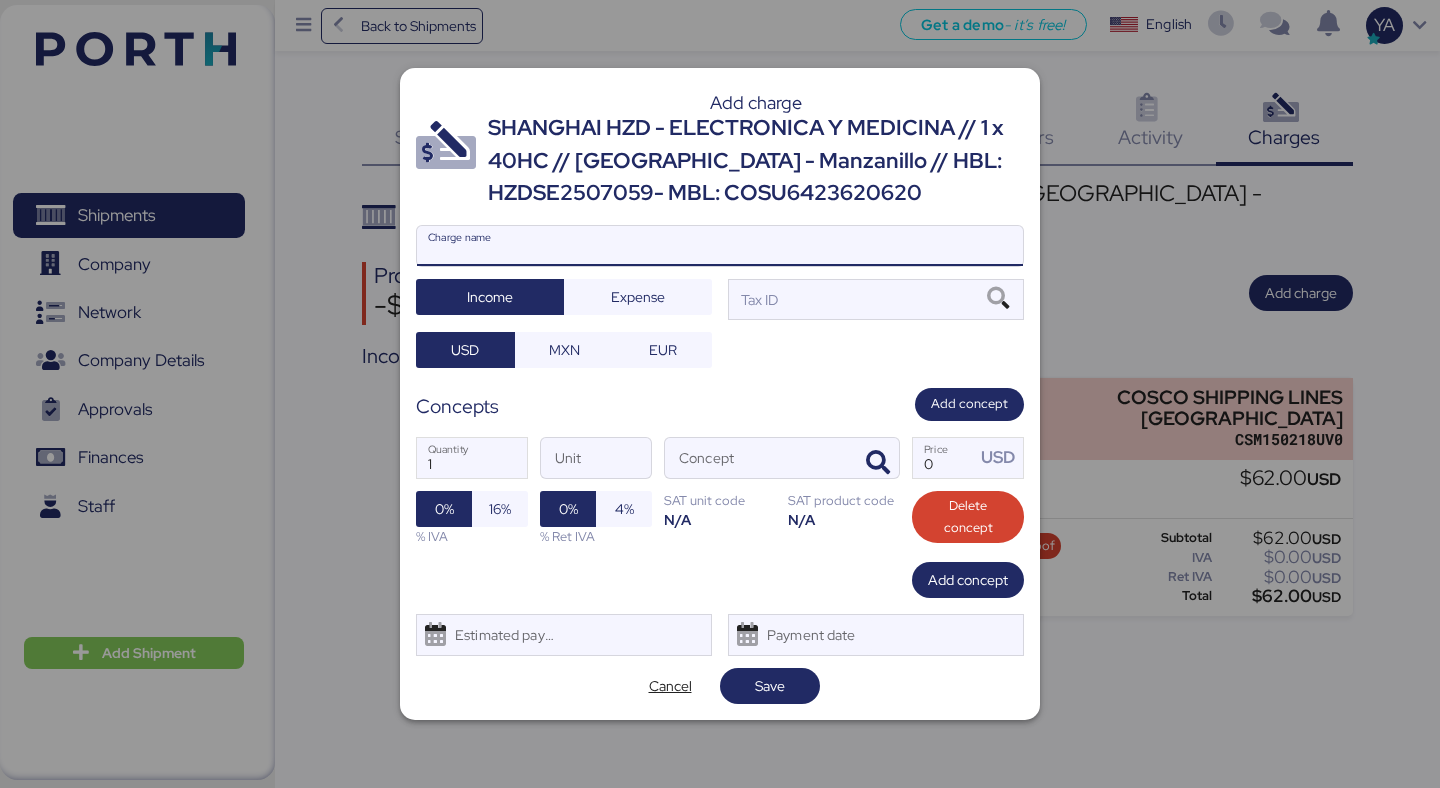 click on "Charge name" at bounding box center (720, 246) 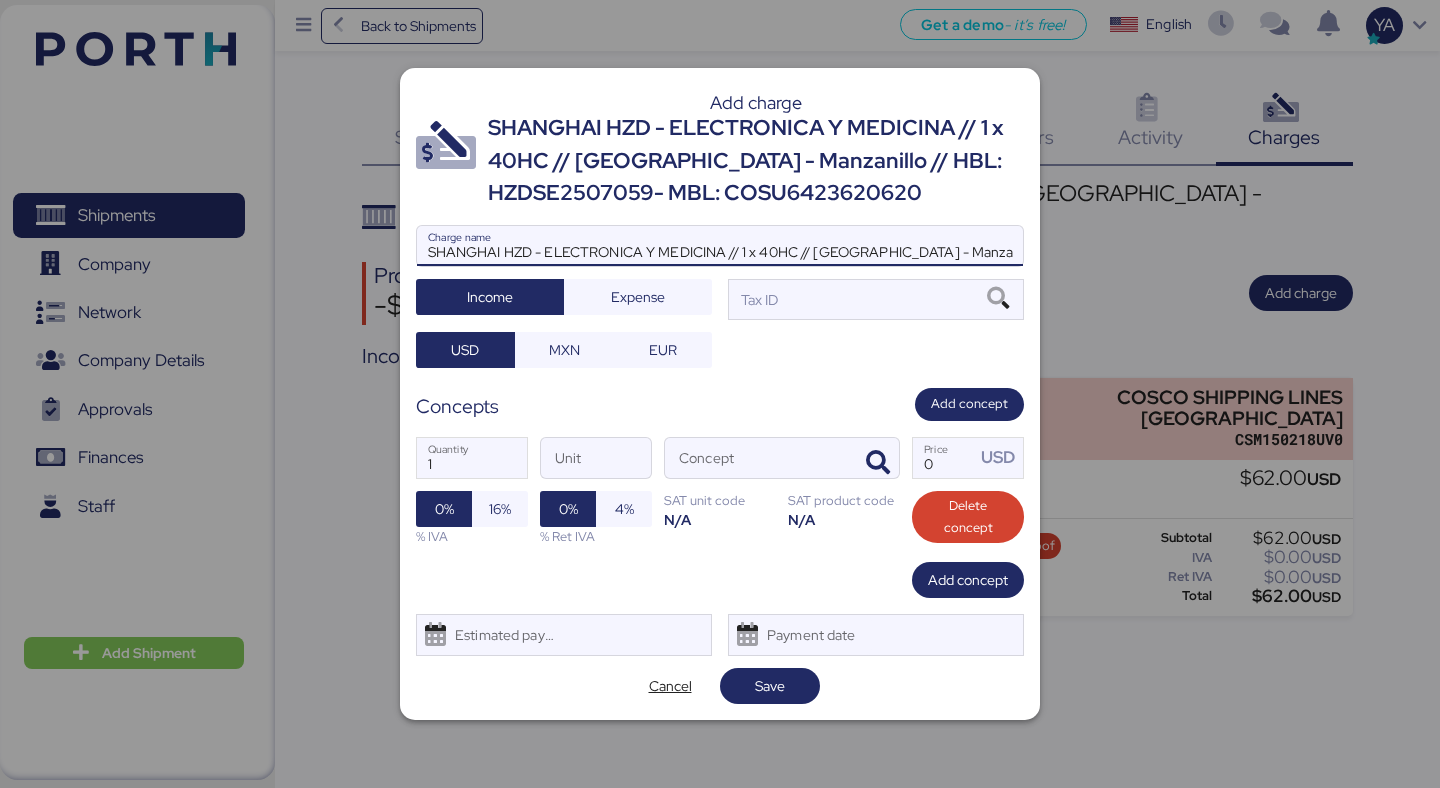 scroll, scrollTop: 0, scrollLeft: 271, axis: horizontal 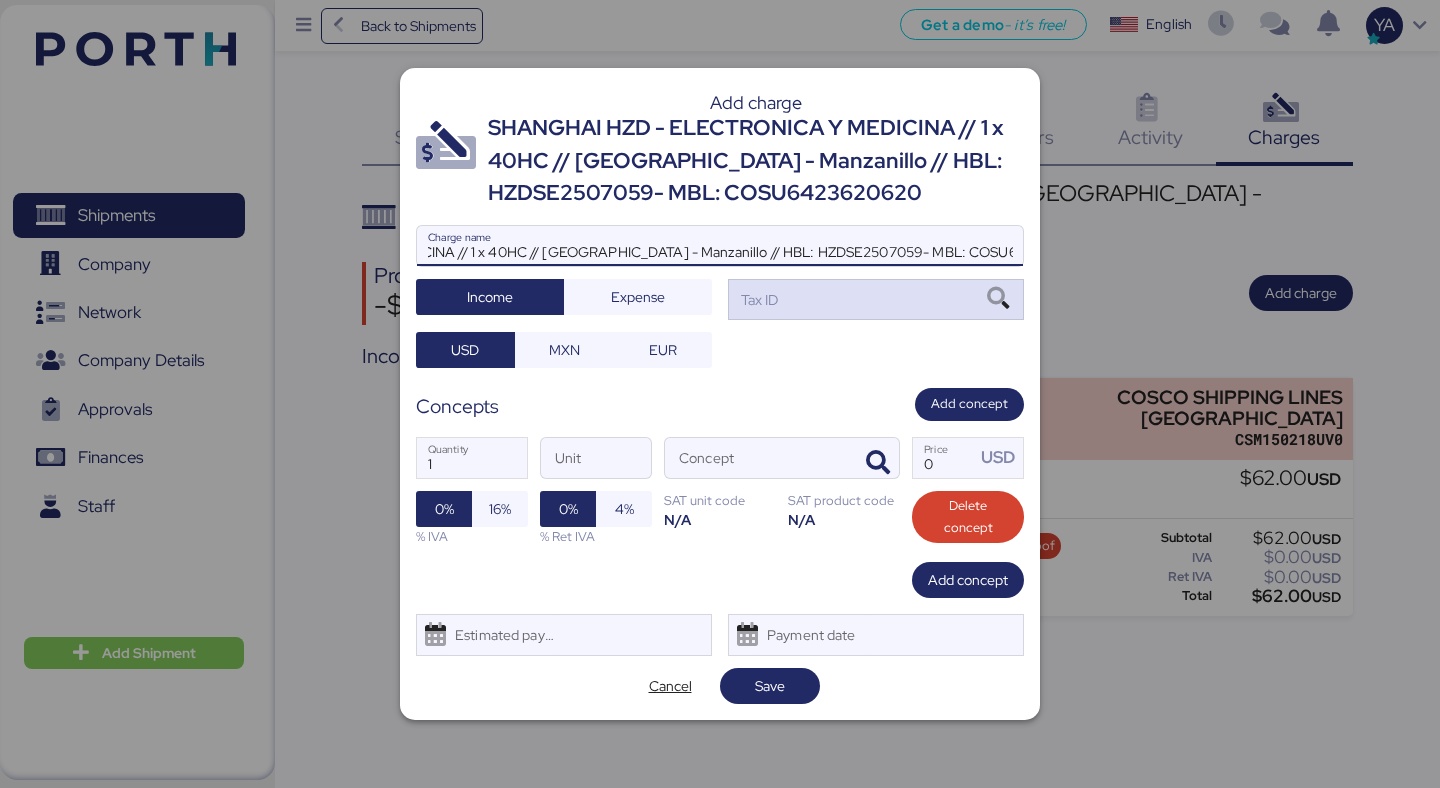 type on "SHANGHAI HZD - ELECTRONICA Y MEDICINA // 1 x 40HC // [GEOGRAPHIC_DATA] - Manzanillo // HBL: HZDSE2507059- MBL: COSU6423620620" 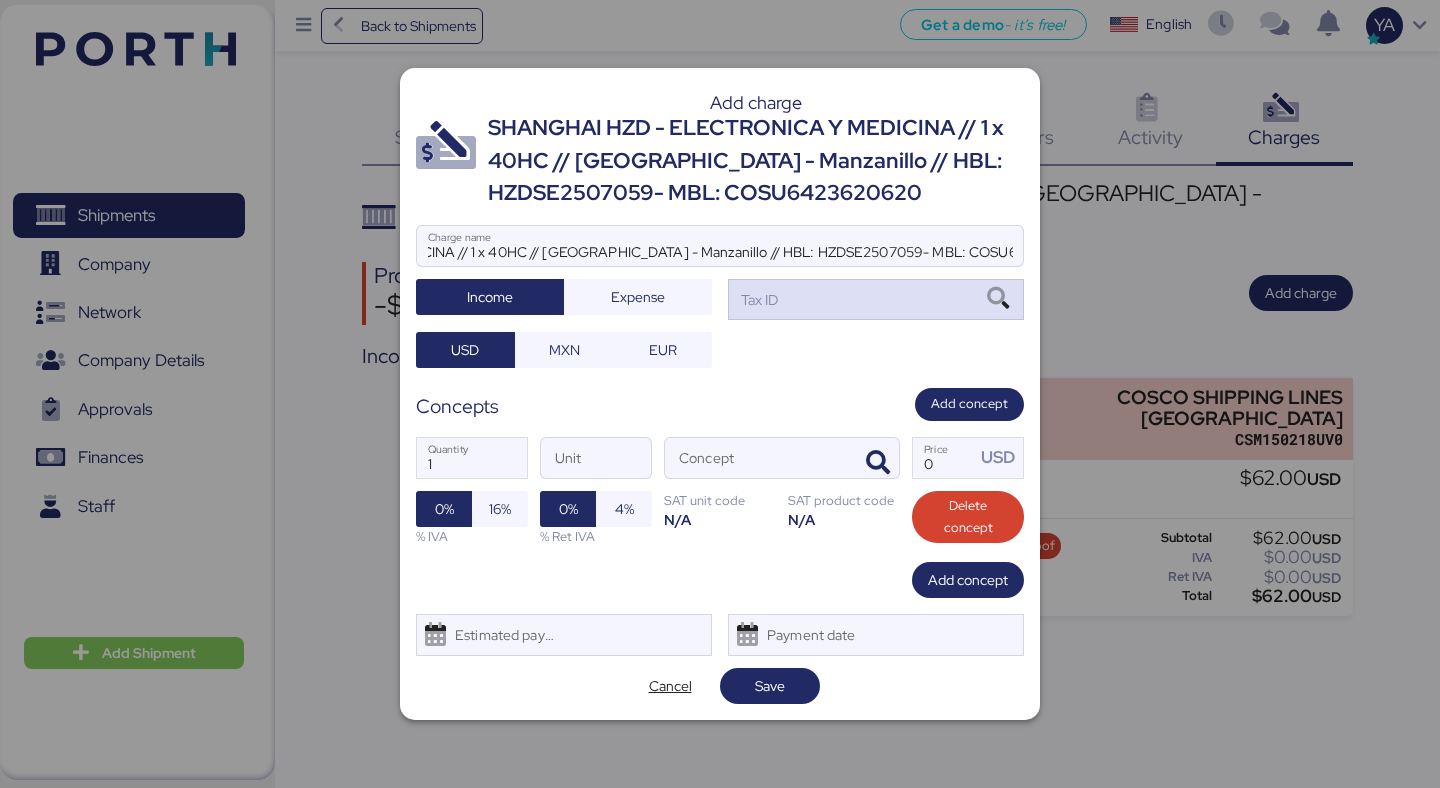 scroll, scrollTop: 0, scrollLeft: 0, axis: both 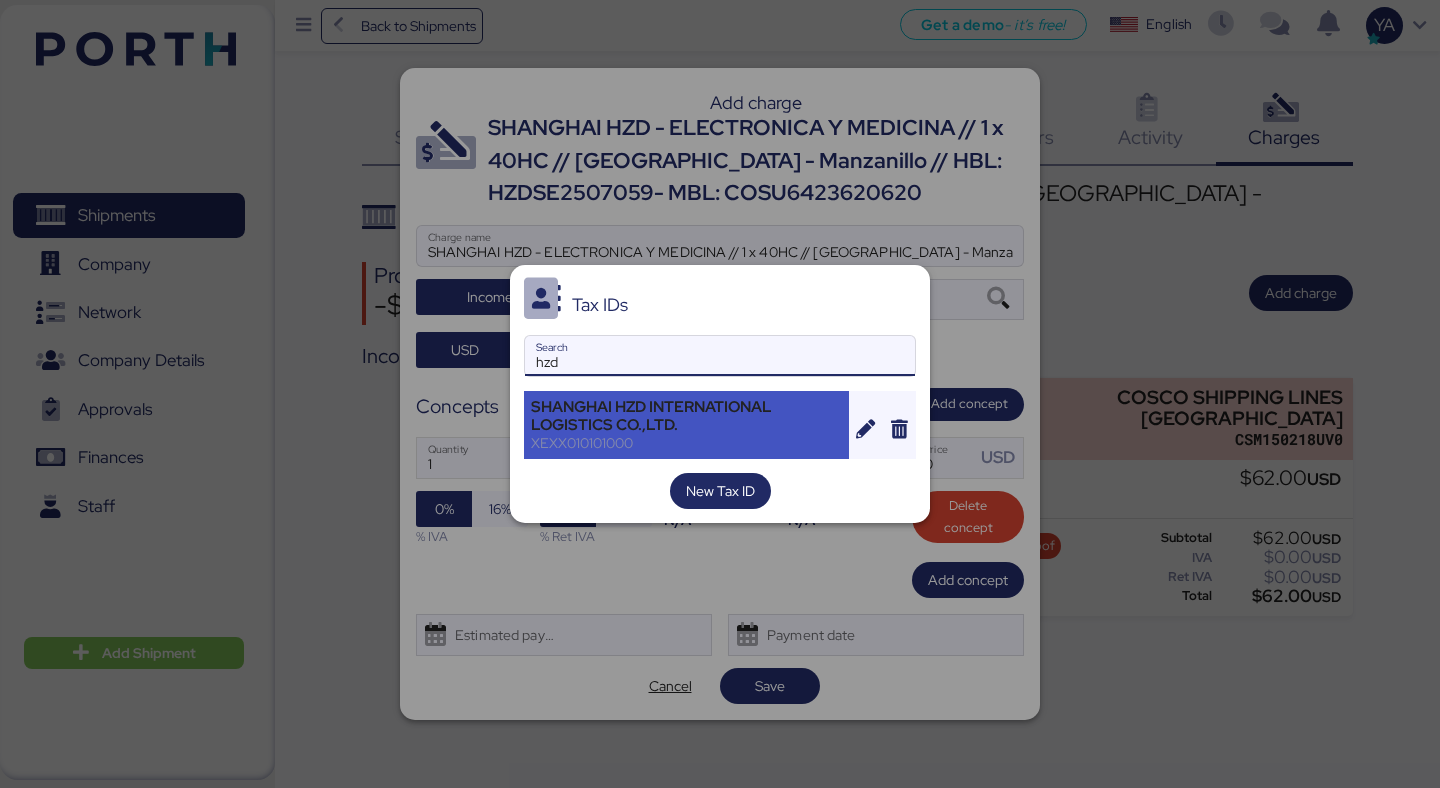 type on "hzd" 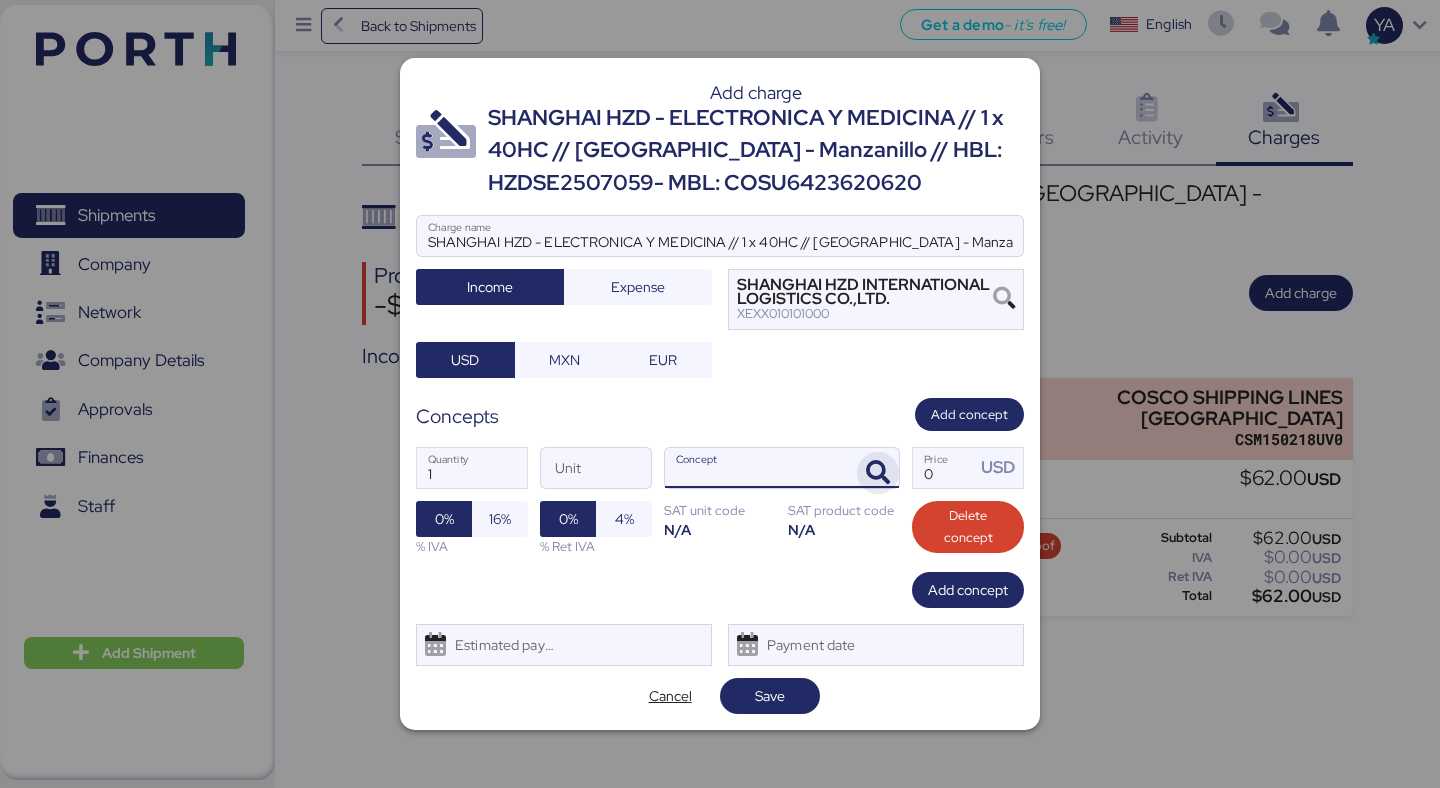 click at bounding box center [878, 473] 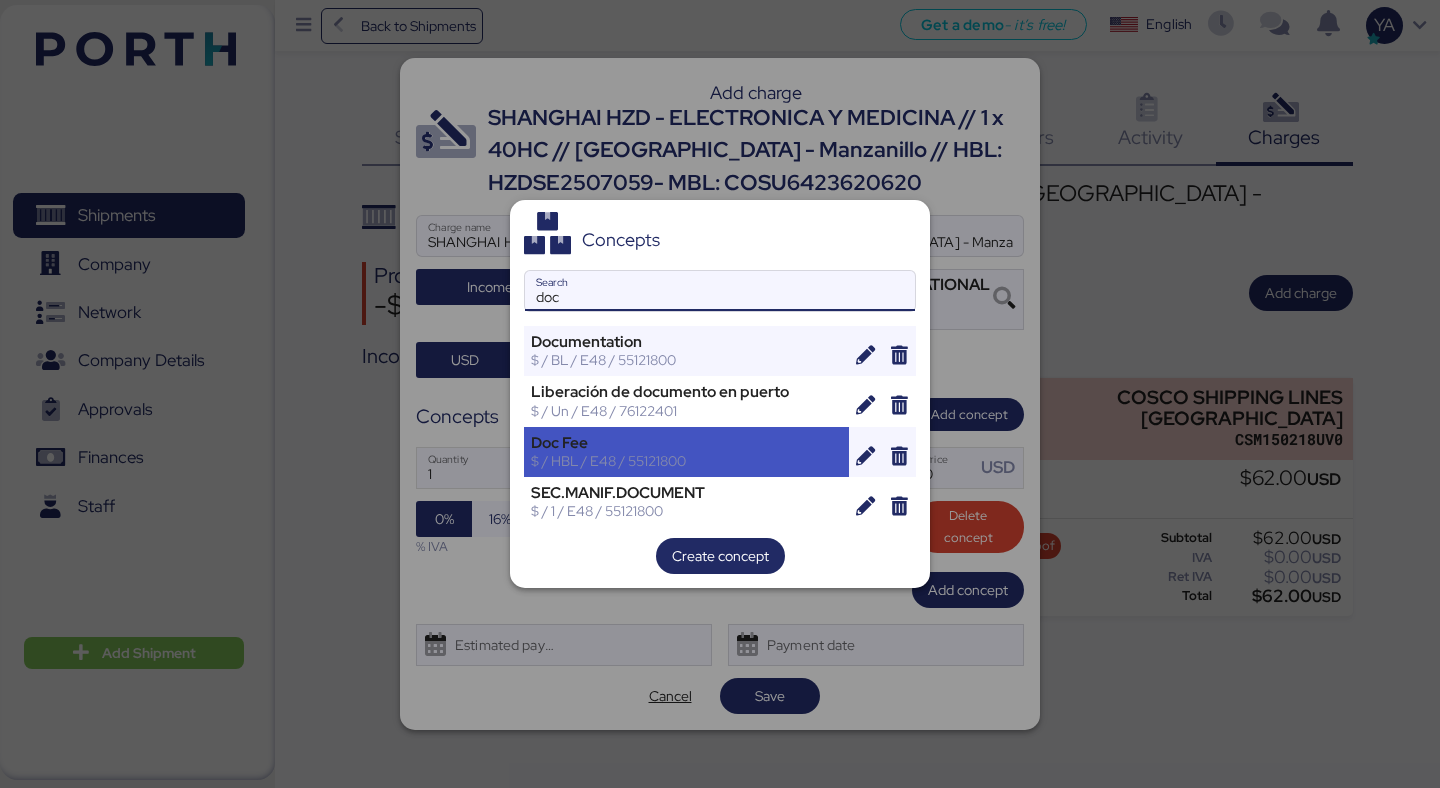 type on "doc" 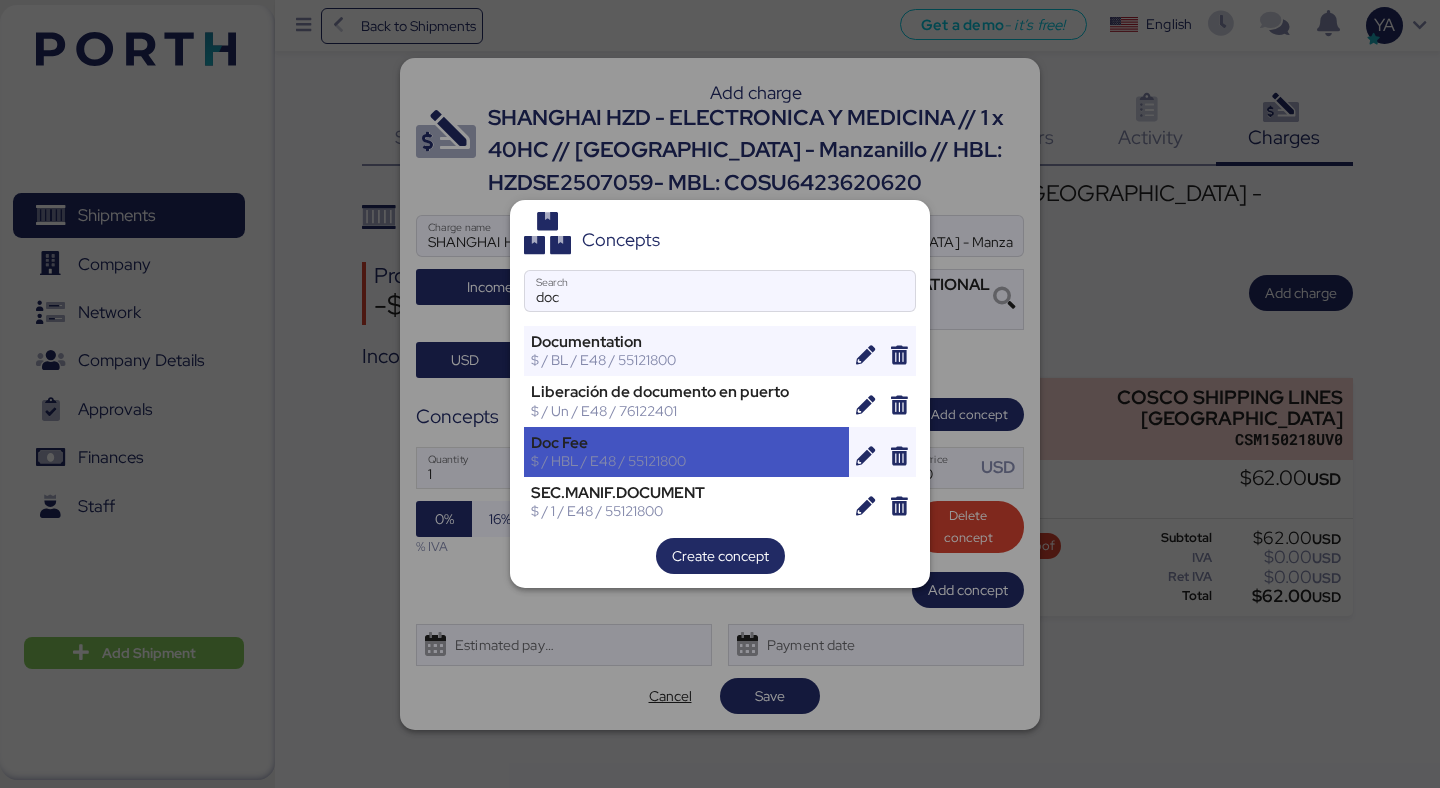 click on "$ / HBL /
E48 / 55121800" at bounding box center [686, 461] 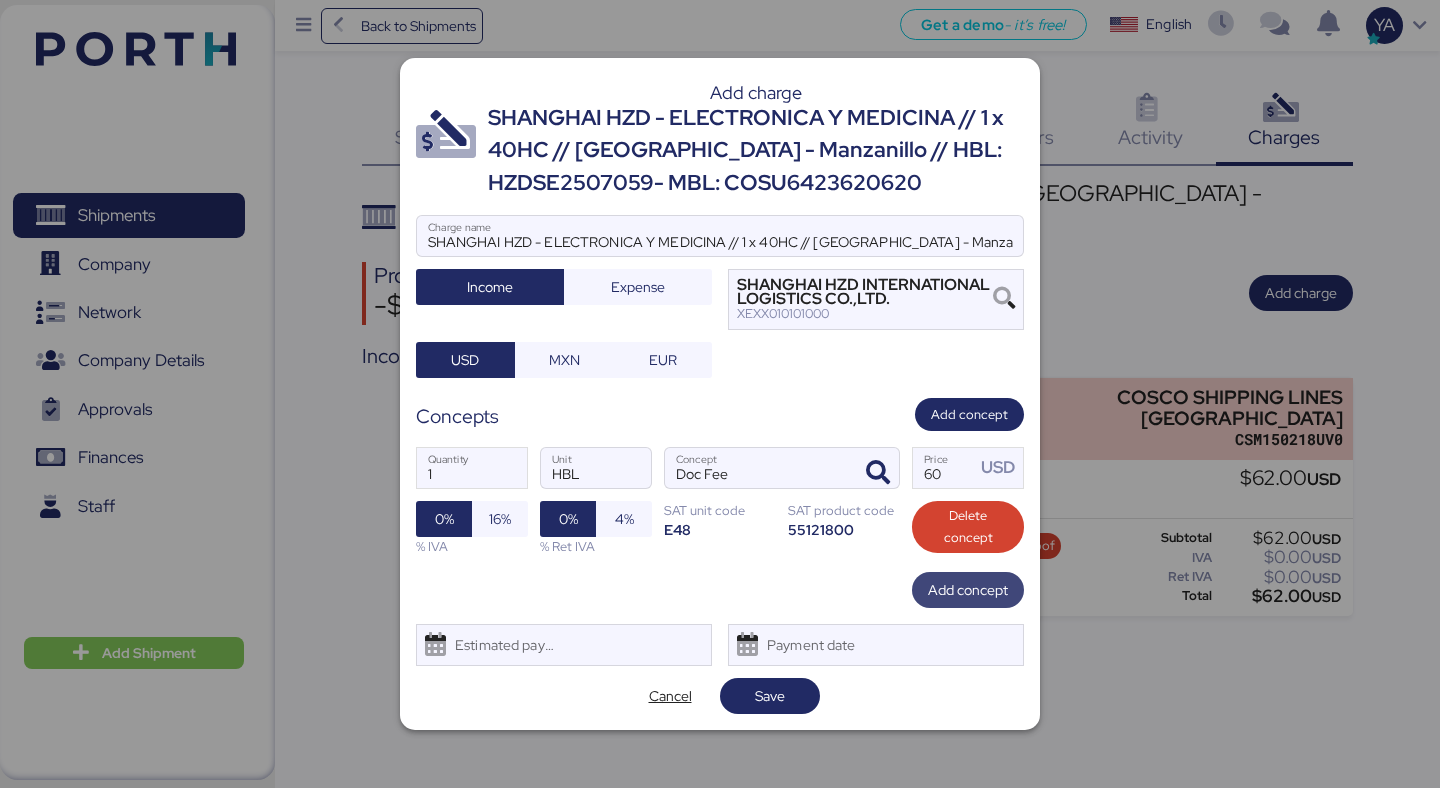 click on "Add concept" at bounding box center [968, 590] 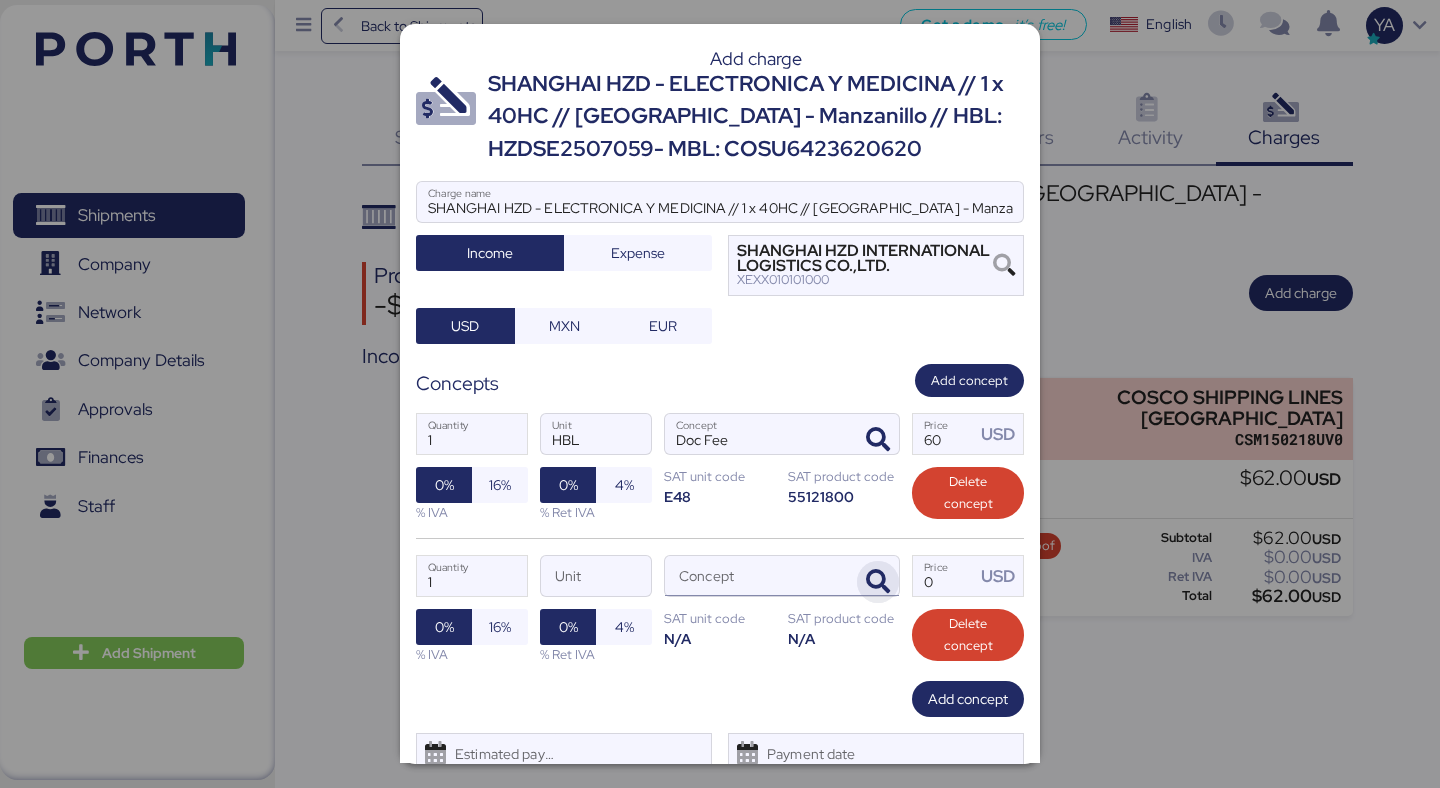 click at bounding box center [878, 582] 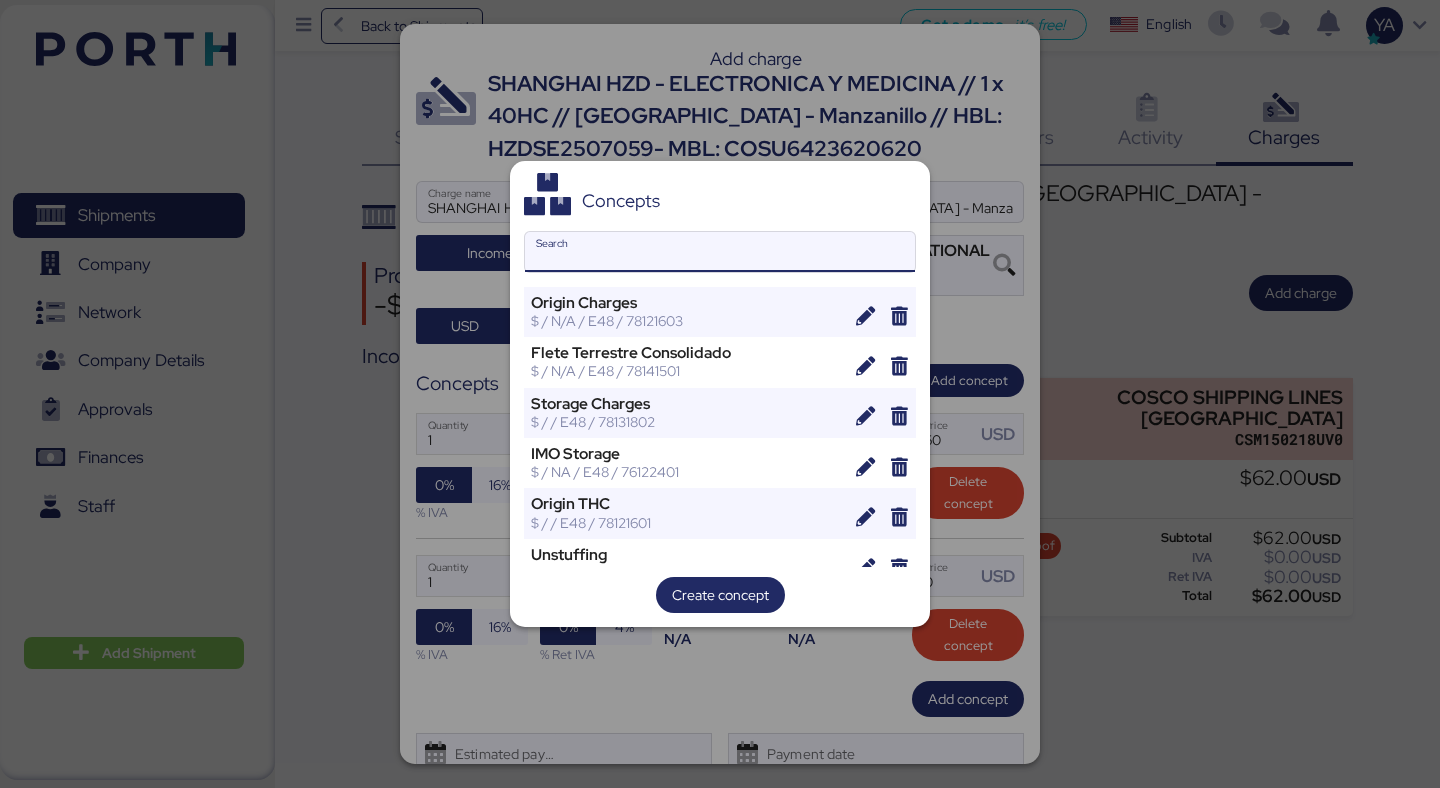click on "Search" at bounding box center (720, 252) 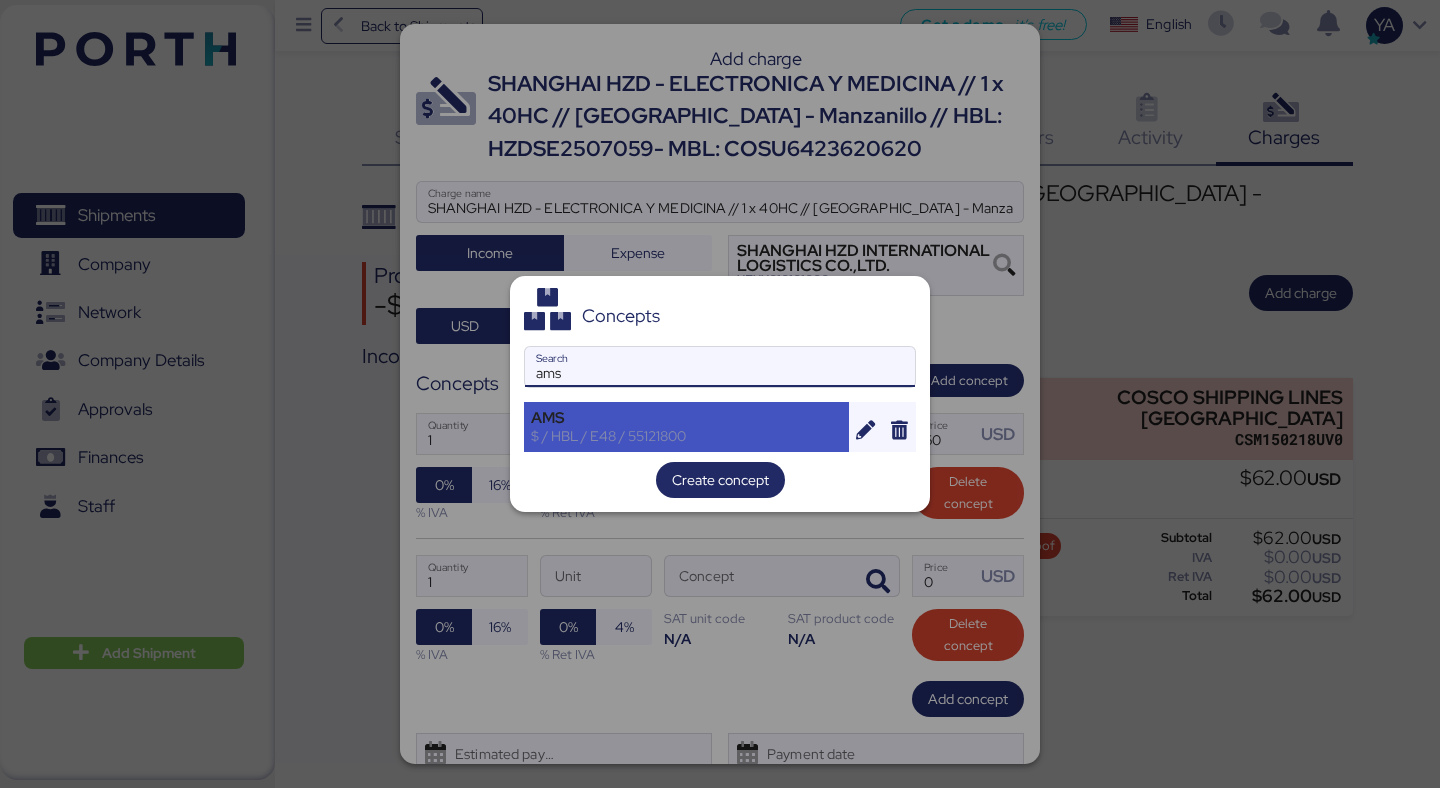 type on "ams" 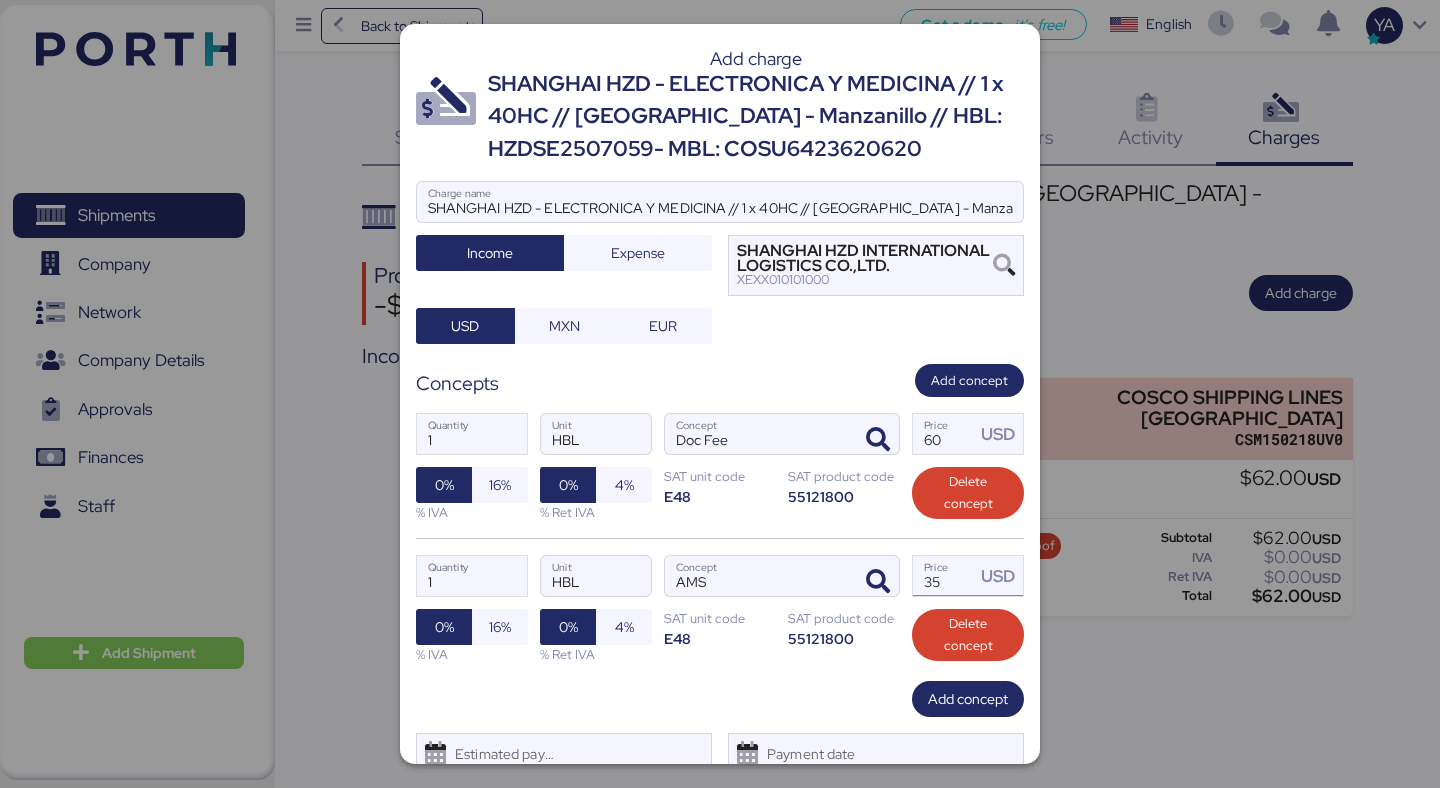 click on "35" at bounding box center [944, 576] 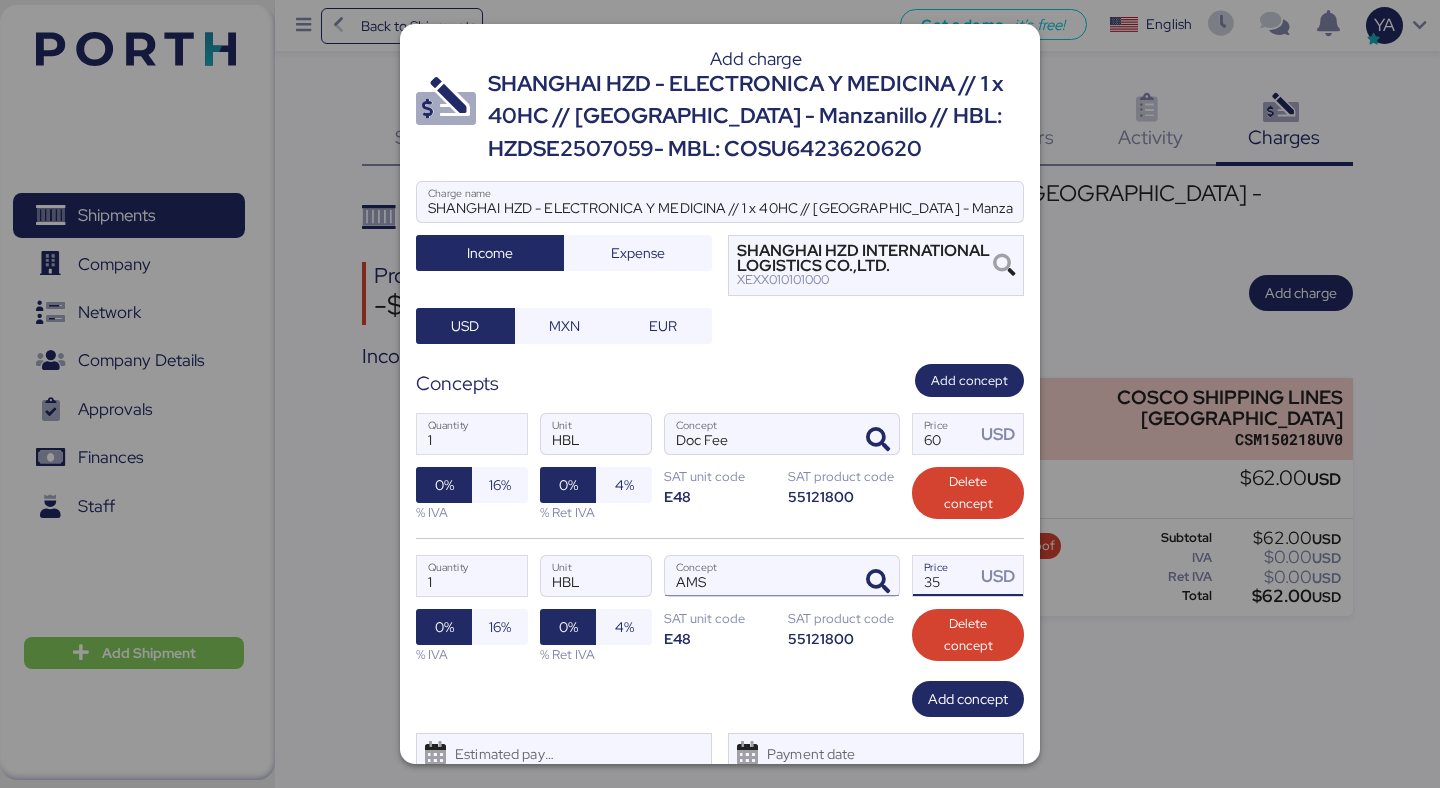 type on "3" 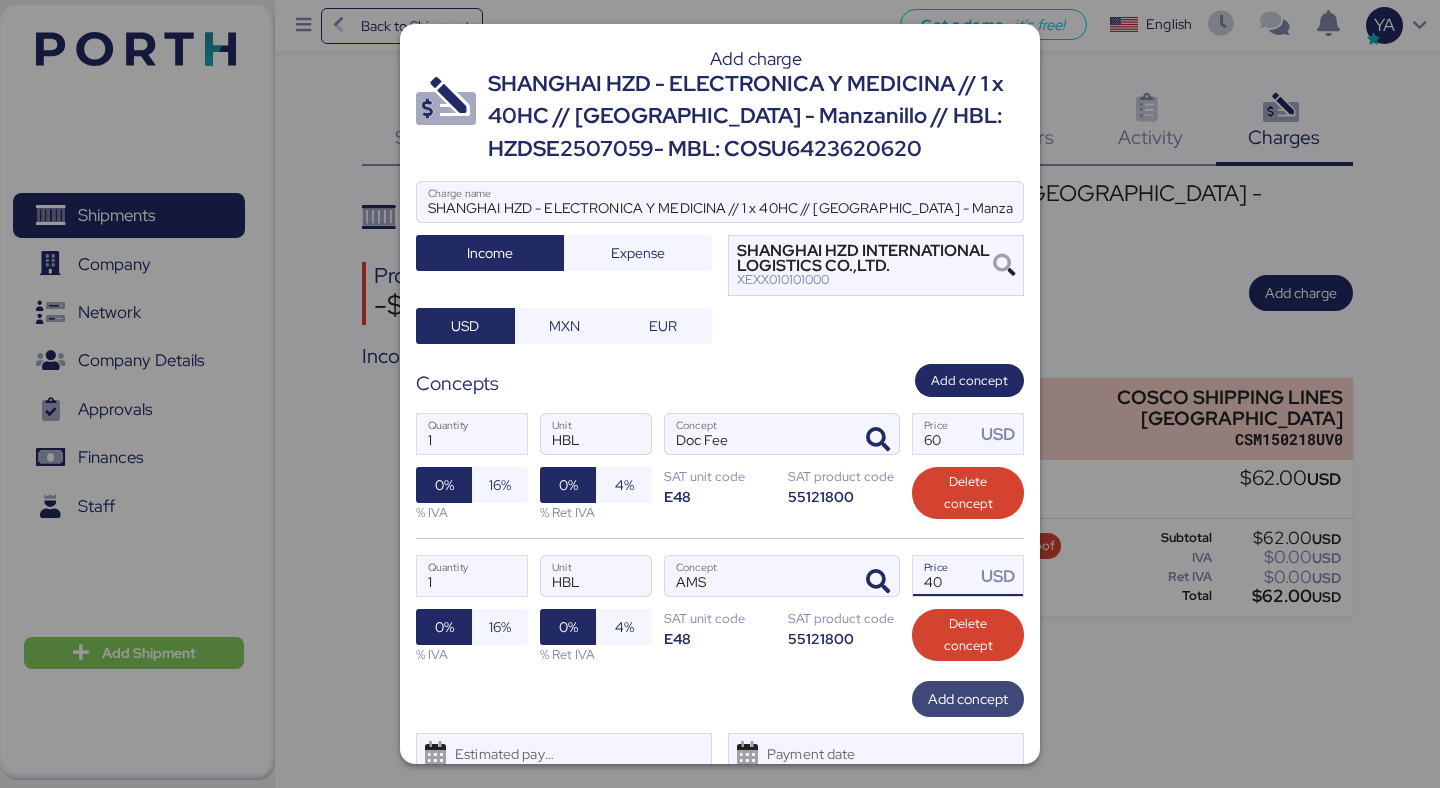 type on "40" 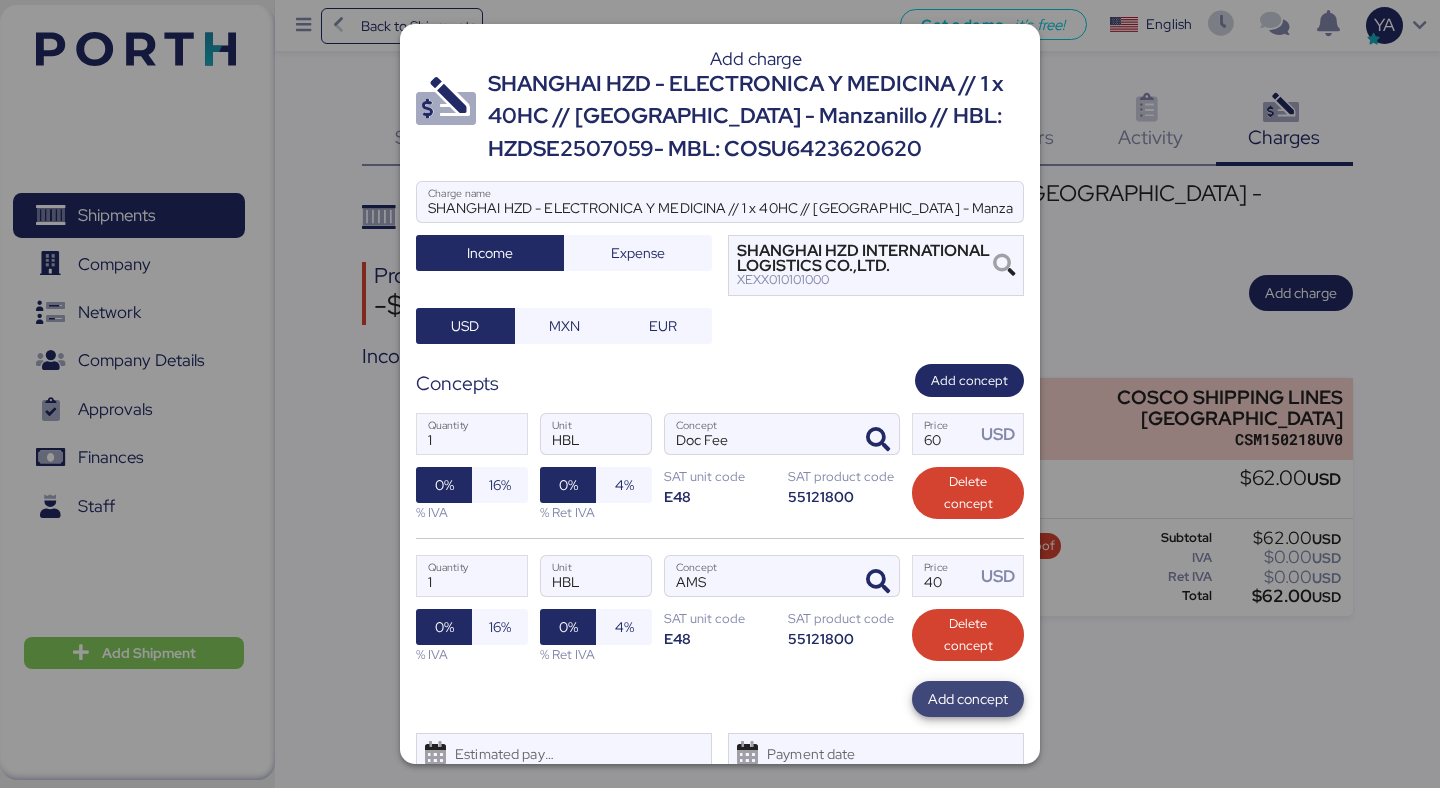 click on "Add concept" at bounding box center (968, 699) 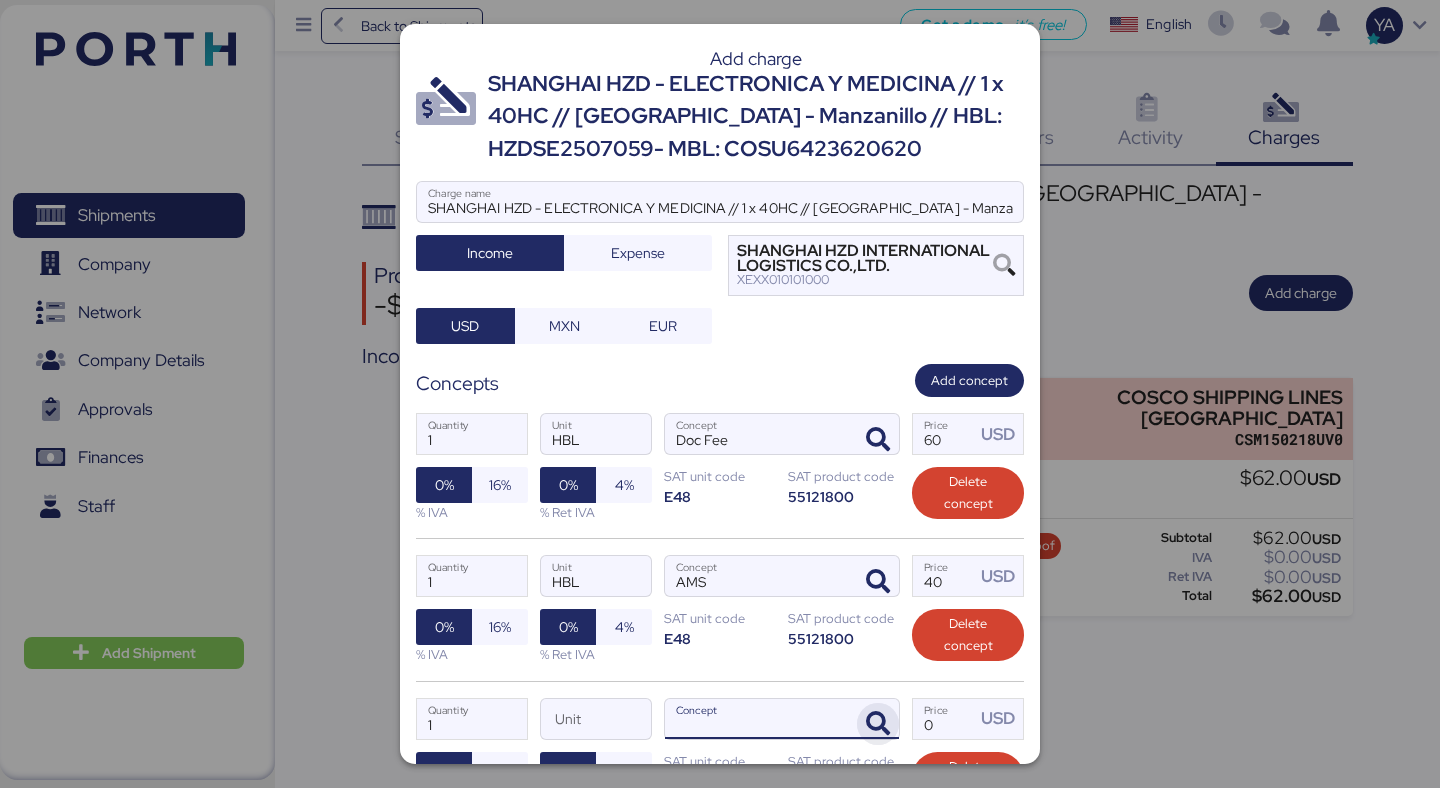 click at bounding box center [878, 724] 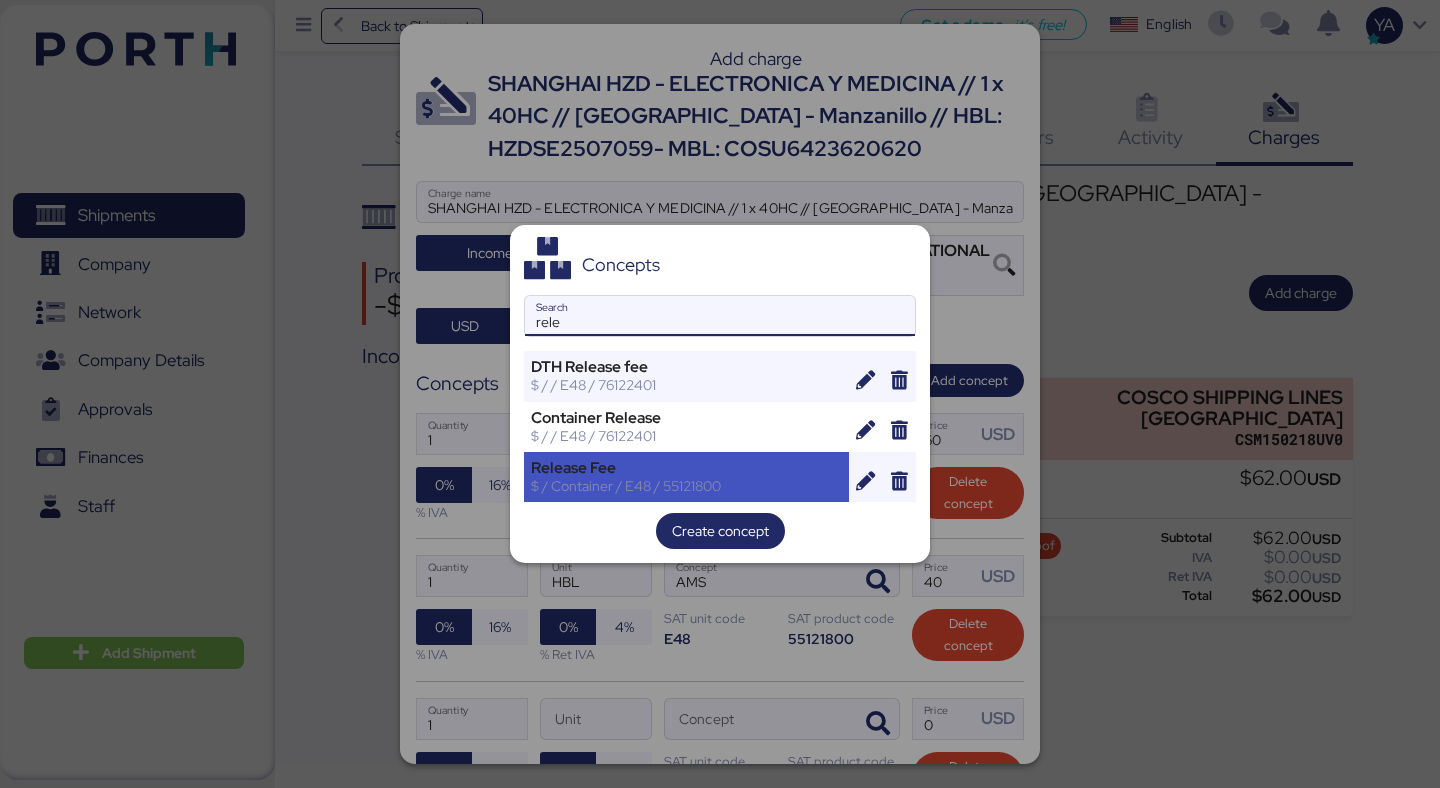 type on "rele" 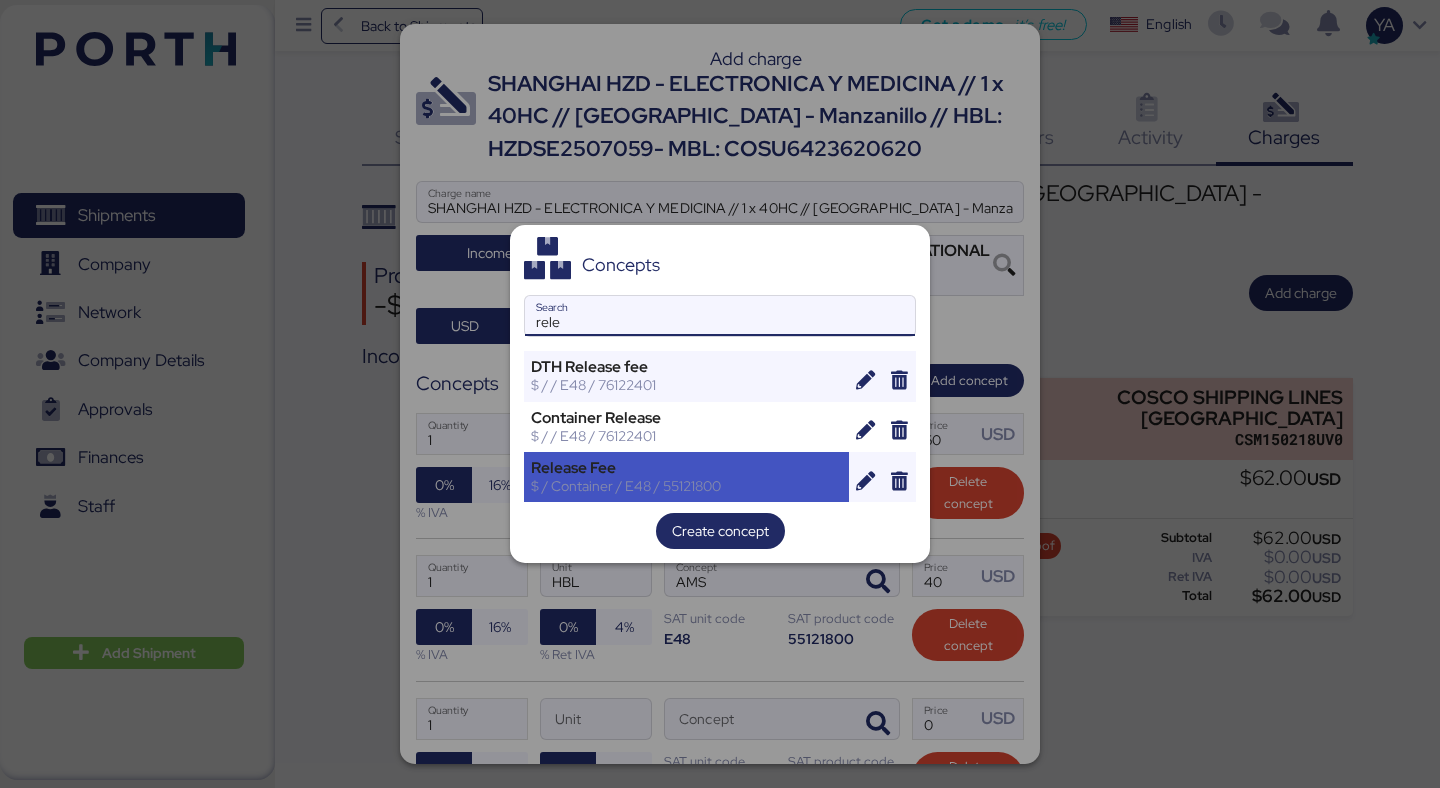 click on "$ / Container /
E48 / 55121800" at bounding box center [686, 486] 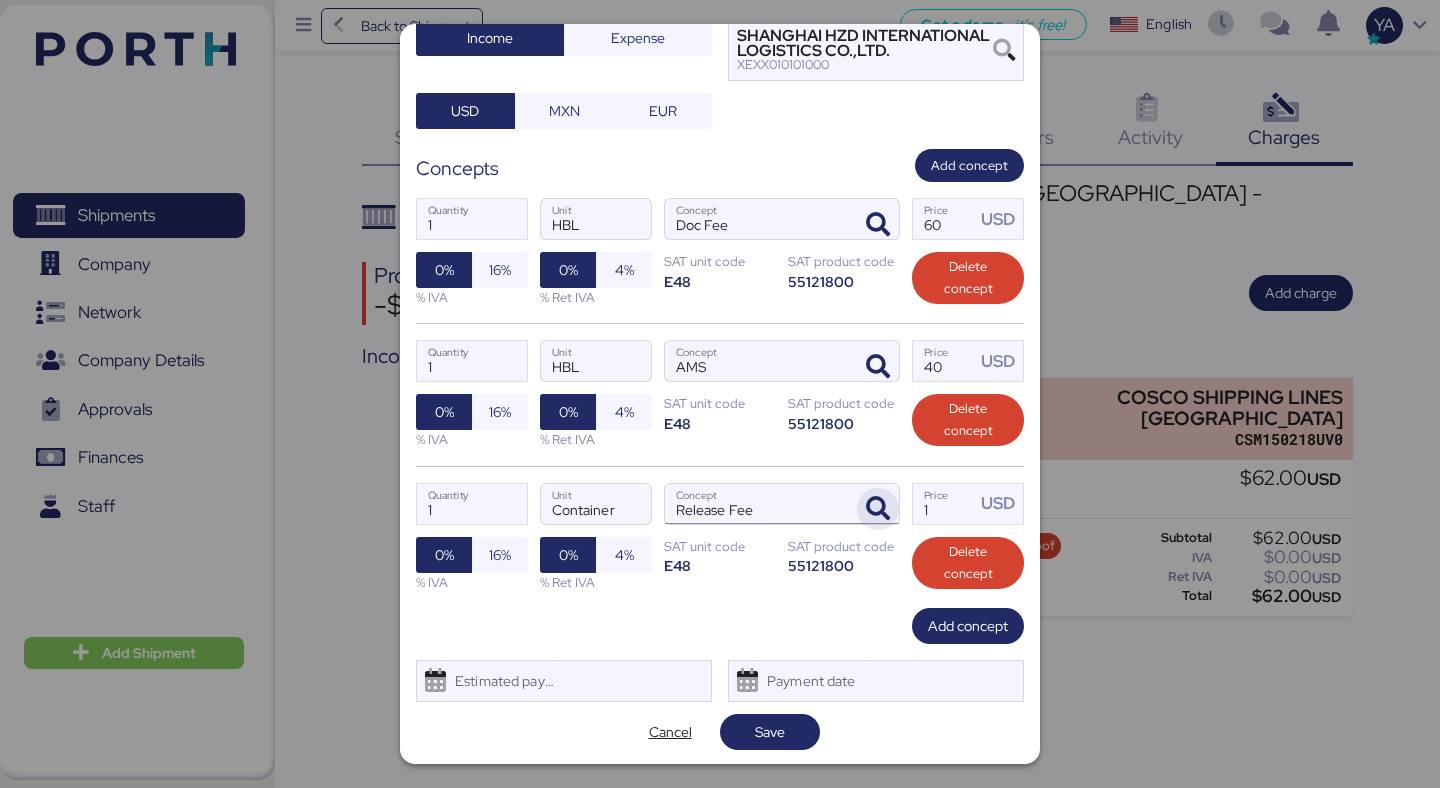 scroll, scrollTop: 217, scrollLeft: 0, axis: vertical 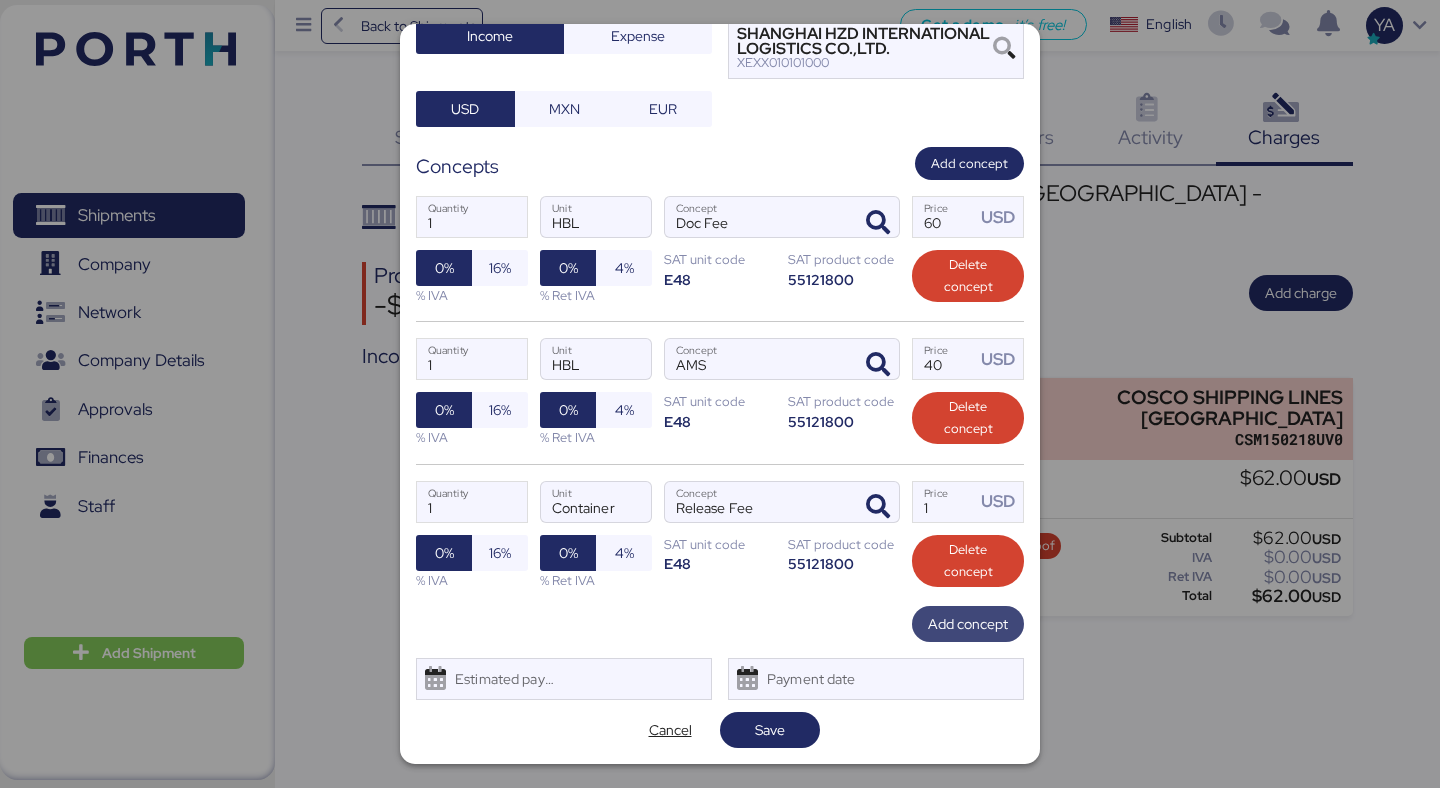 click on "Add concept" at bounding box center (968, 624) 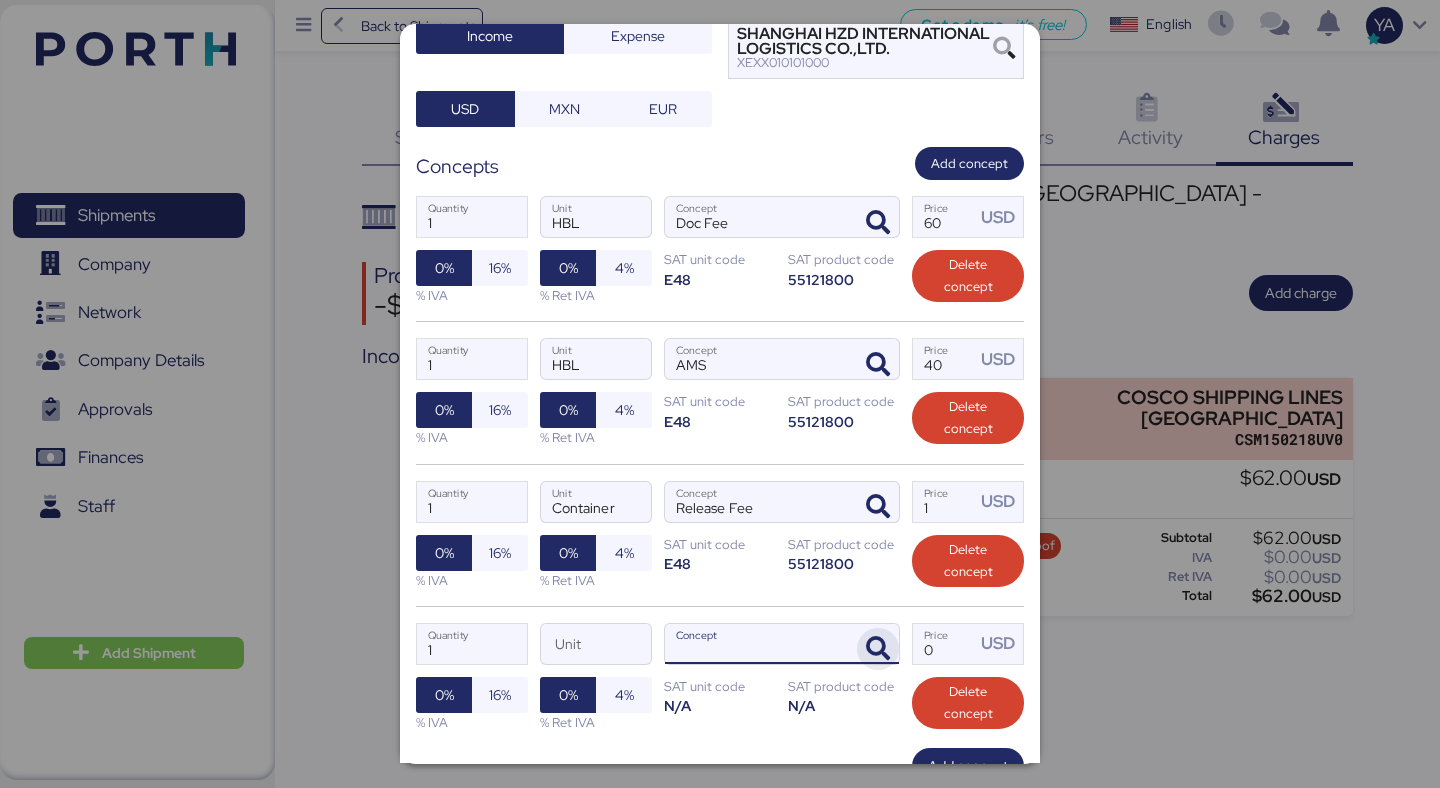click at bounding box center (878, 649) 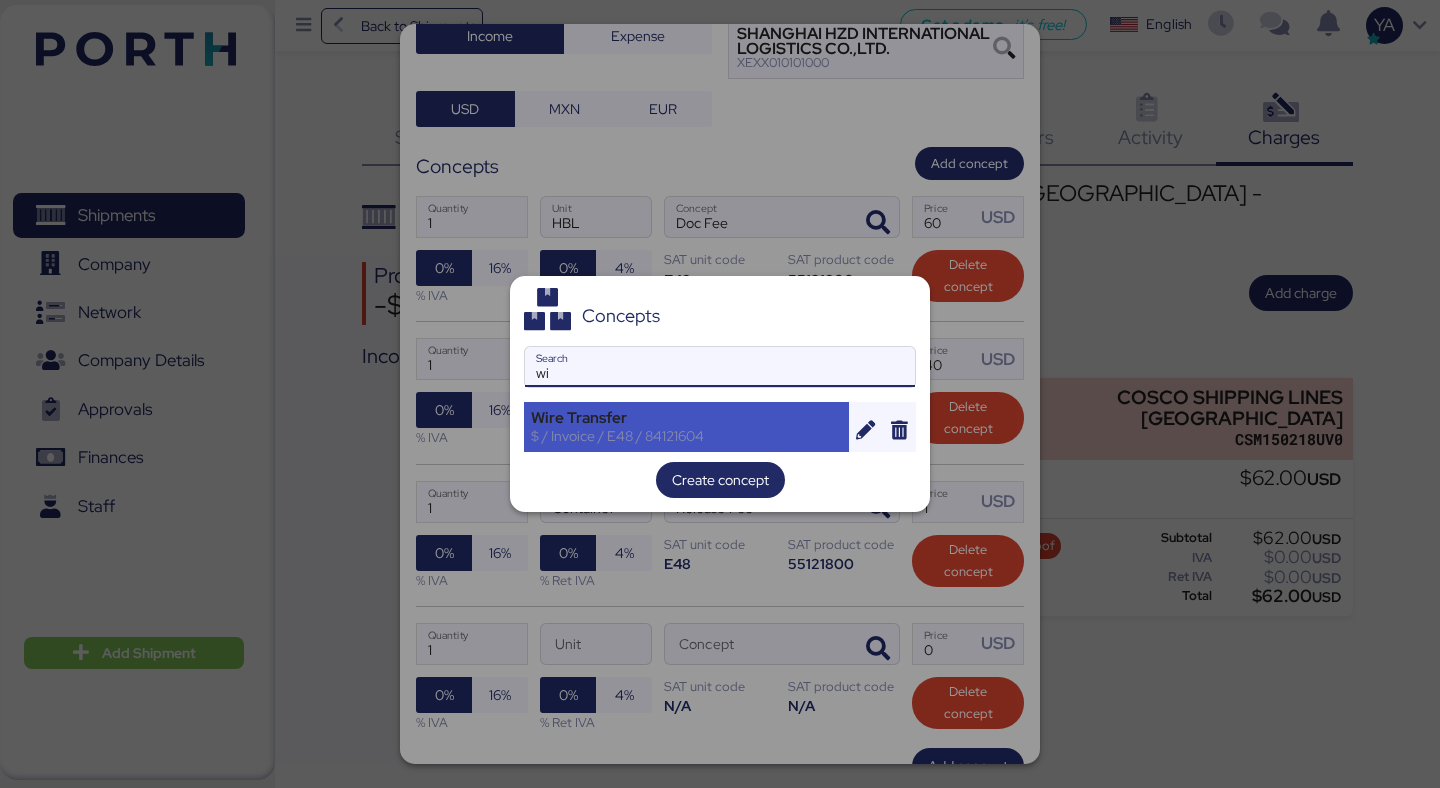 type on "wi" 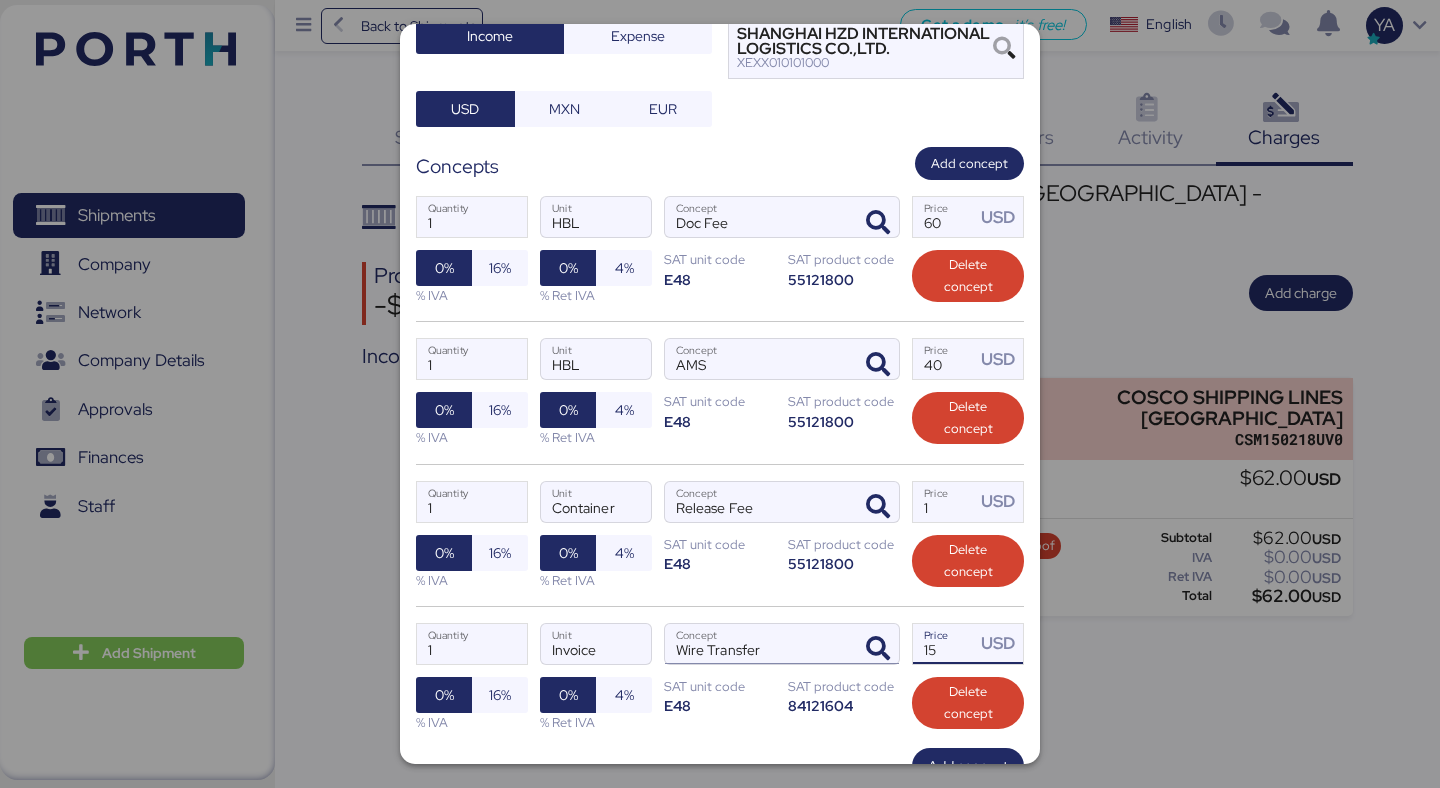 drag, startPoint x: 947, startPoint y: 655, endPoint x: 854, endPoint y: 648, distance: 93.26307 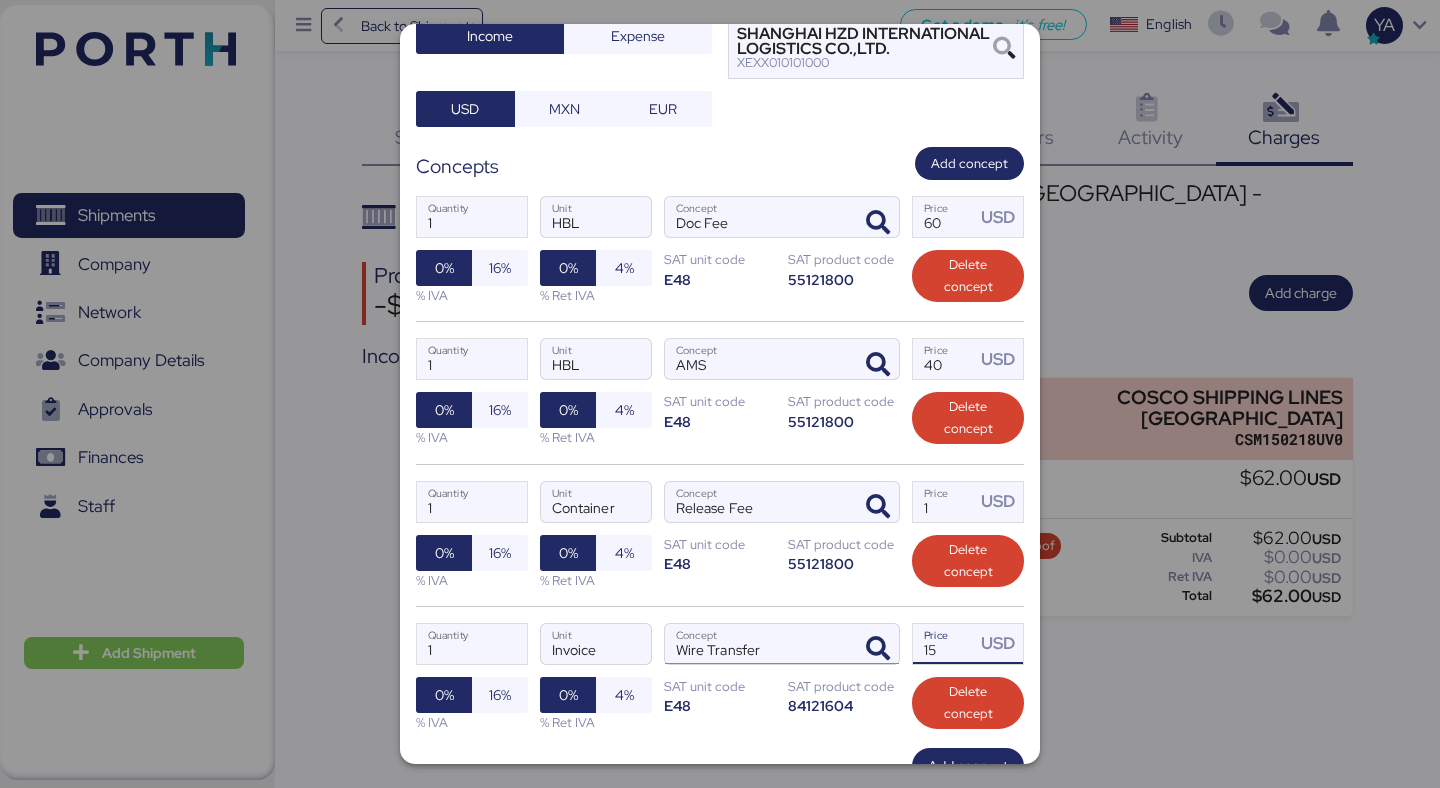click on "1 Quantity Invoice Unit Wire Transfer Concept   15 Price USD 0% 16% % IVA 0% 4% % Ret IVA SAT unit code E48 SAT product code 84121604 Delete concept" at bounding box center [720, 677] 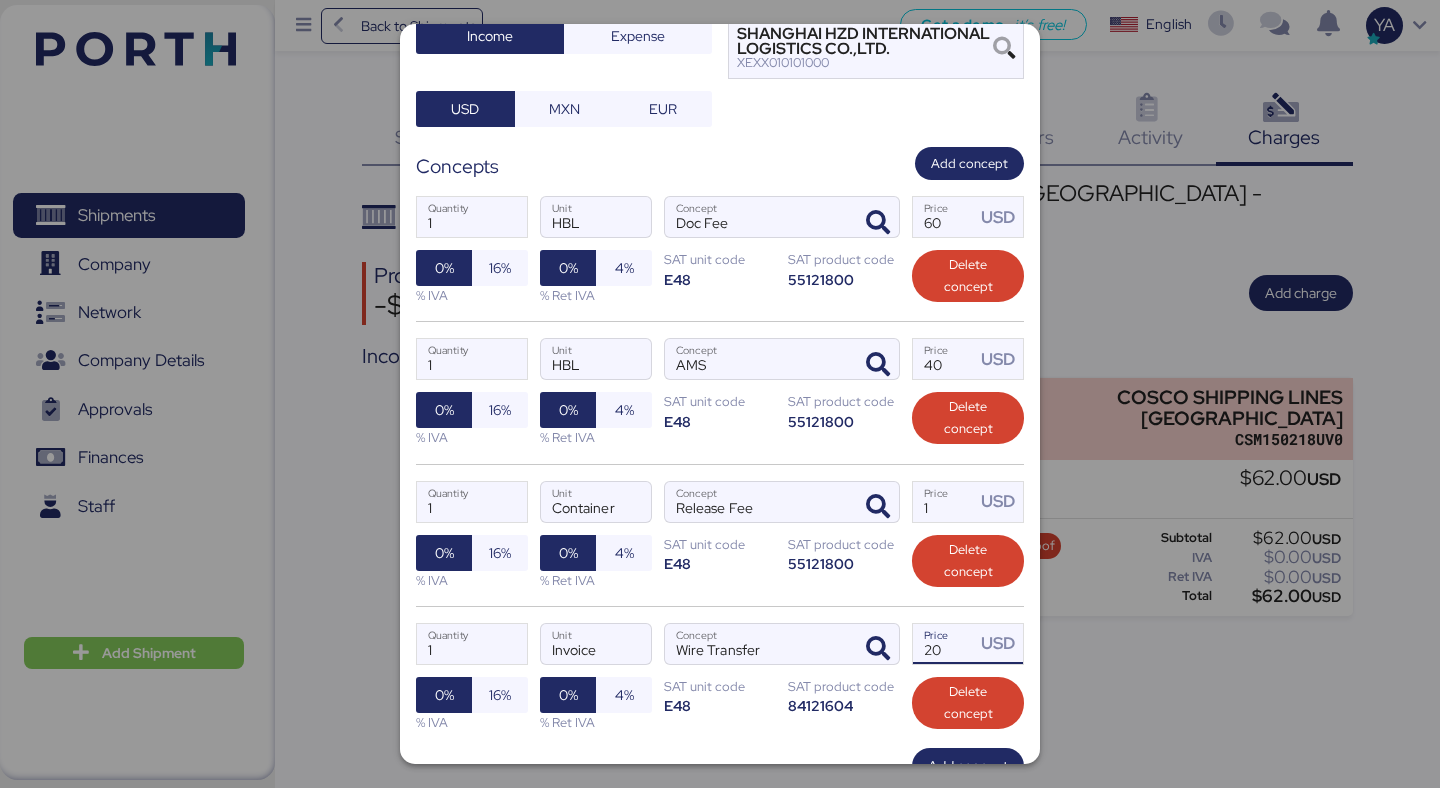 type on "20" 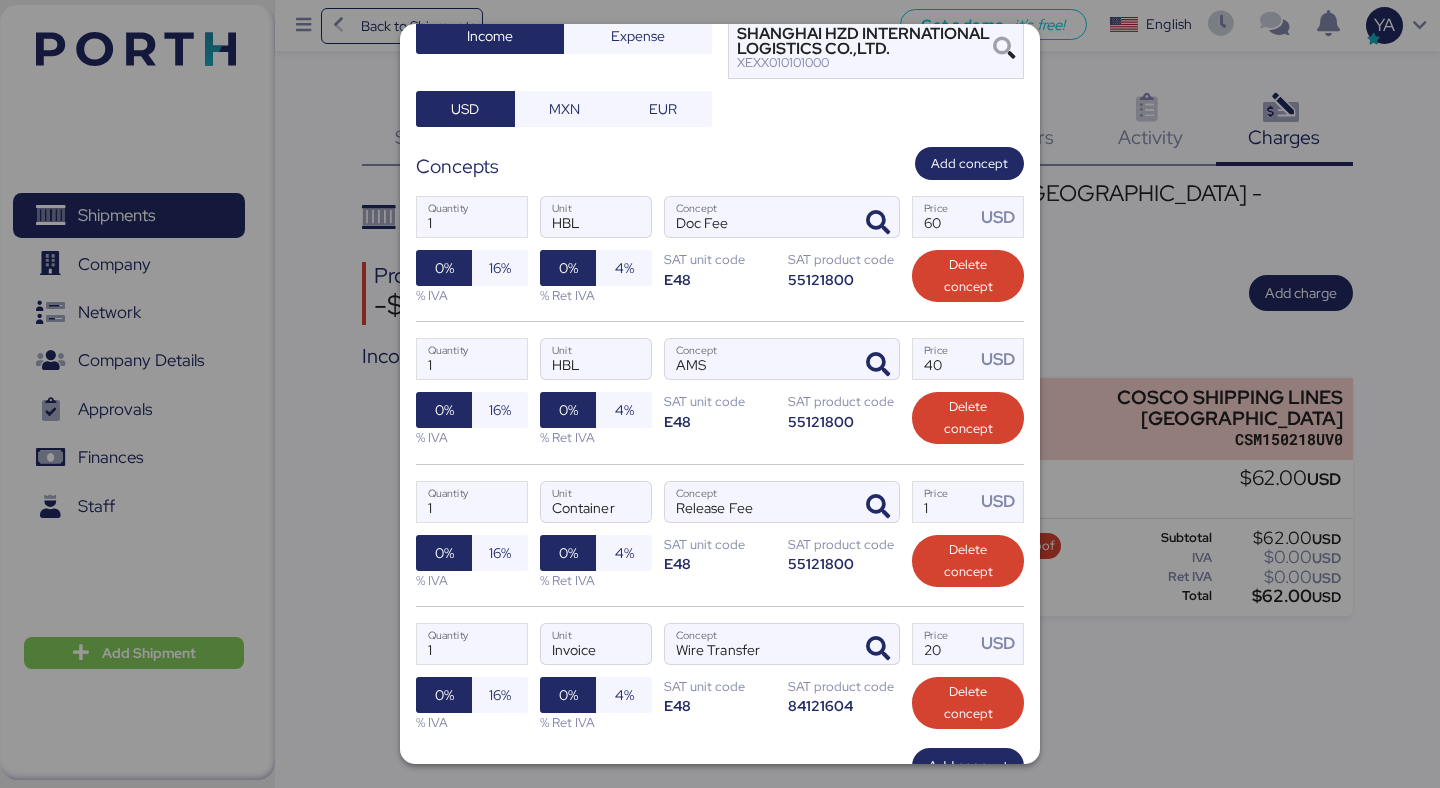 click on "1 Quantity Container Unit Release Fee Concept   1 Price USD 0% 16% % IVA 0% 4% % Ret IVA SAT unit code E48 SAT product code 55121800 Delete concept" at bounding box center (720, 535) 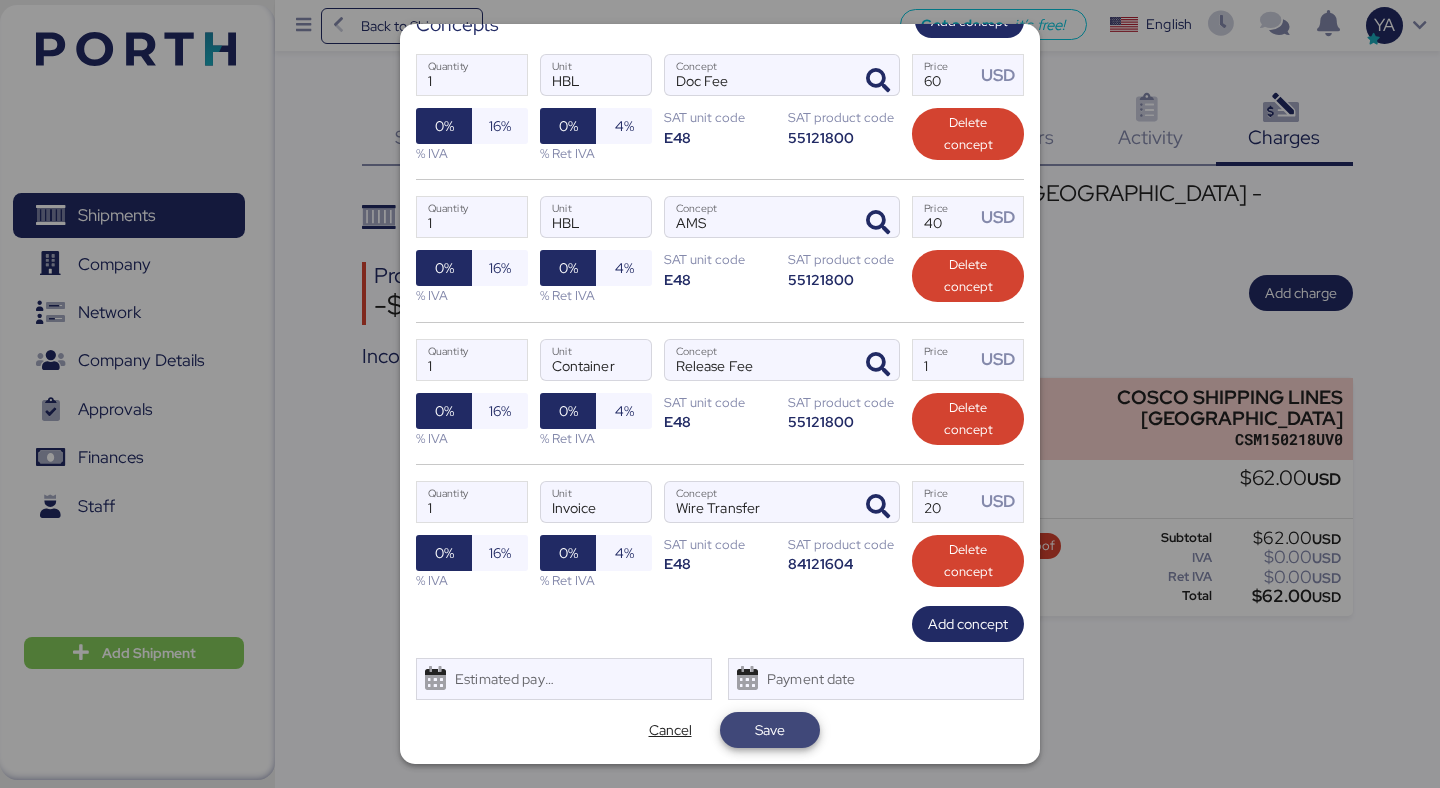 click on "Save" at bounding box center (770, 730) 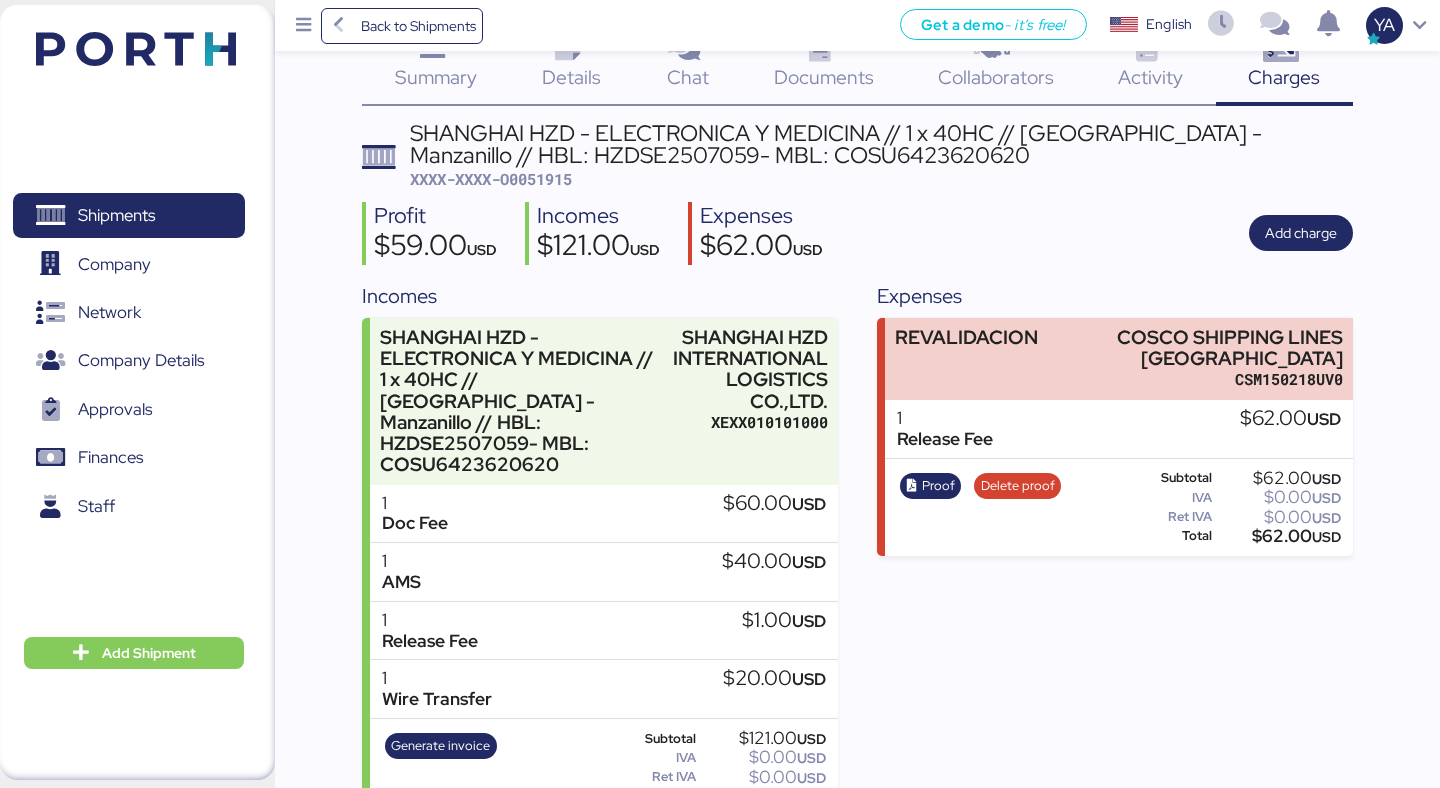 scroll, scrollTop: 84, scrollLeft: 0, axis: vertical 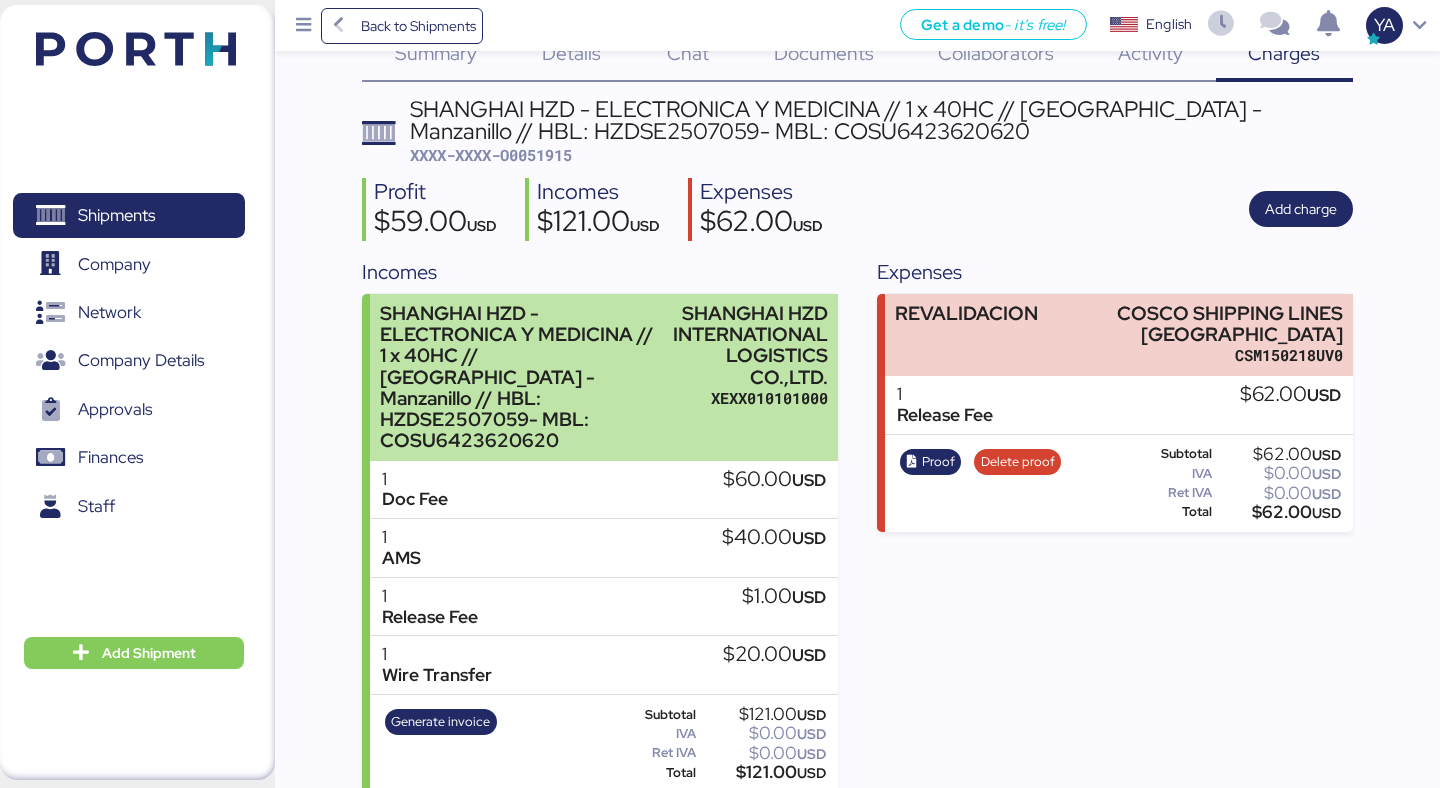 click on "SHANGHAI HZD INTERNATIONAL LOGISTICS CO.,LTD." at bounding box center [750, 345] 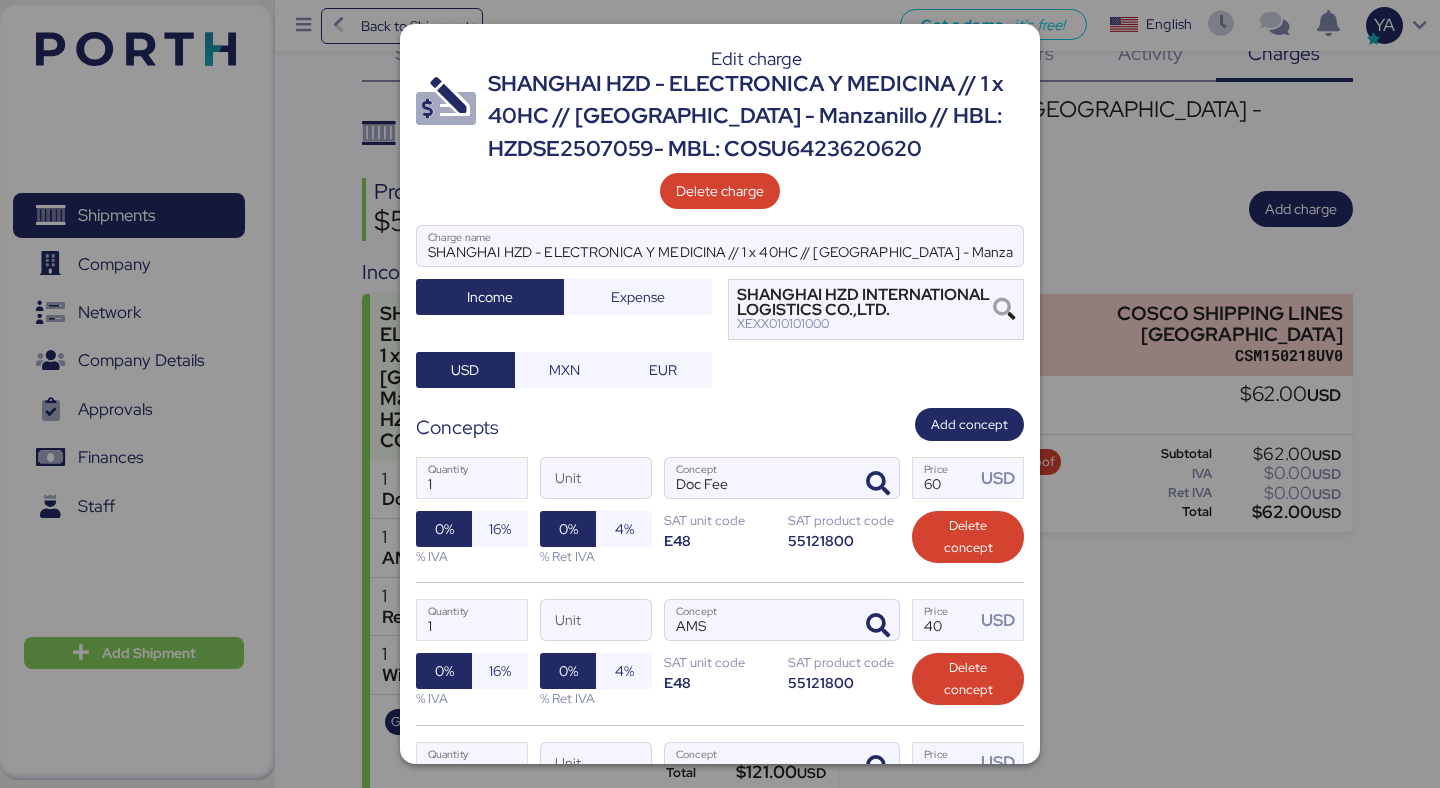 scroll, scrollTop: 191, scrollLeft: 0, axis: vertical 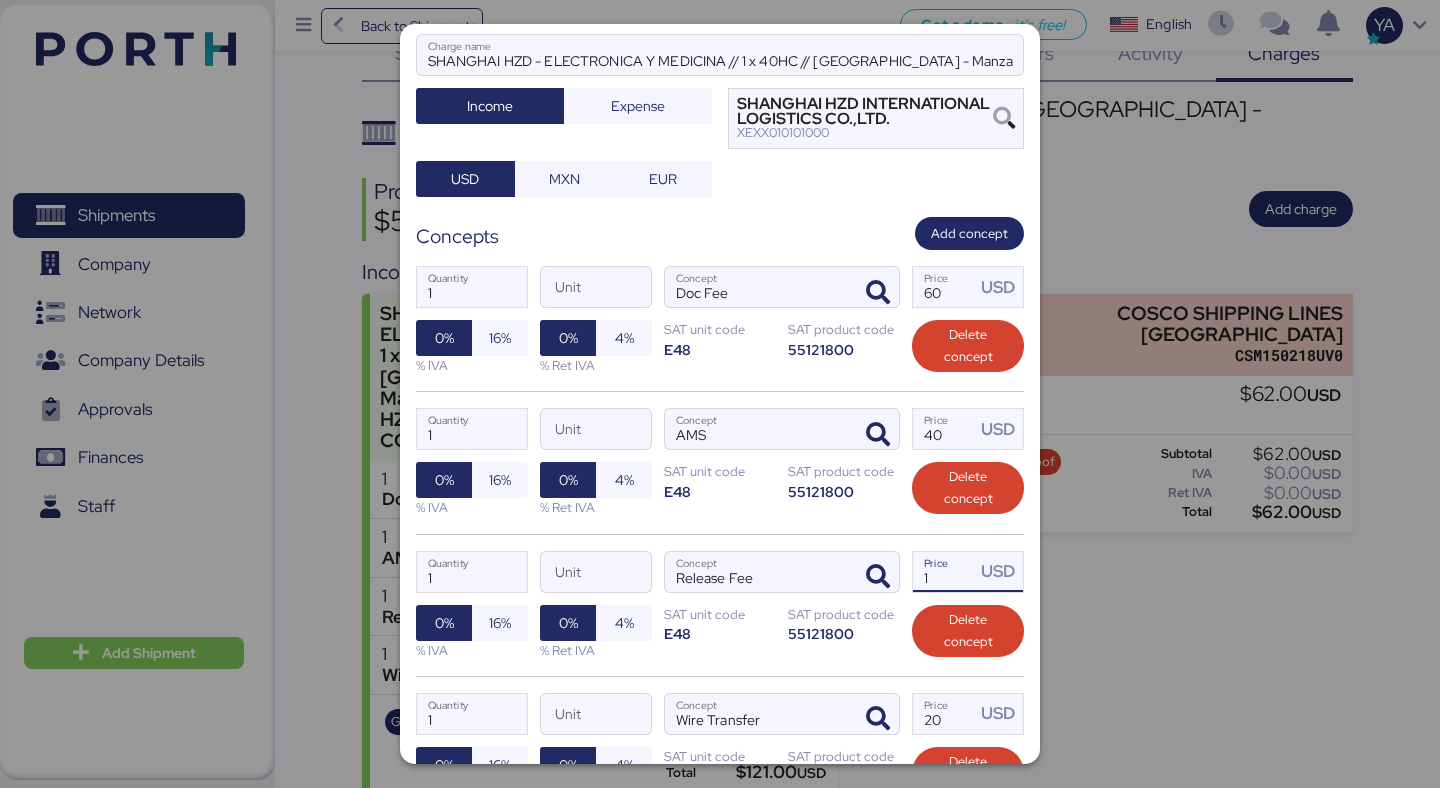click on "1" at bounding box center [944, 572] 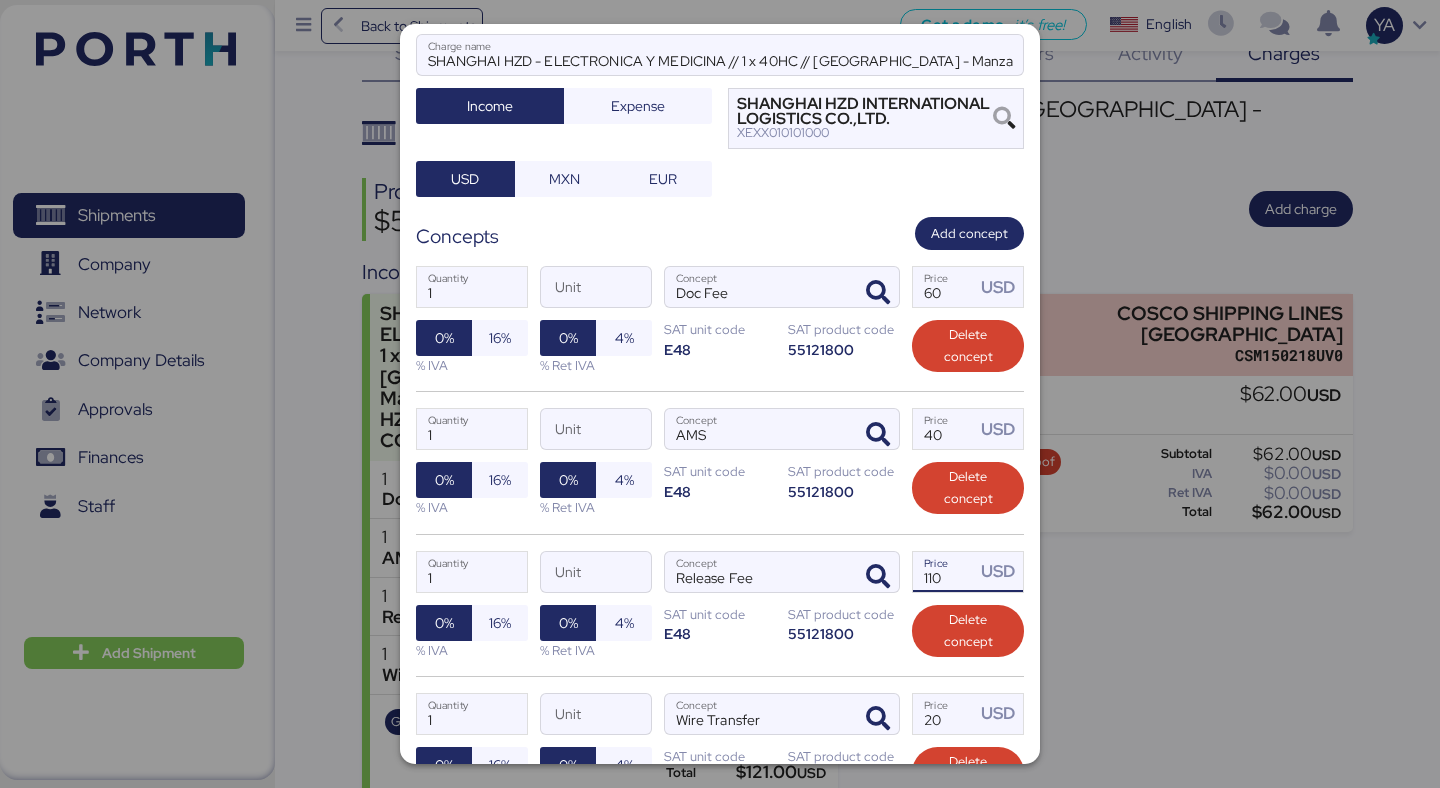 type on "110" 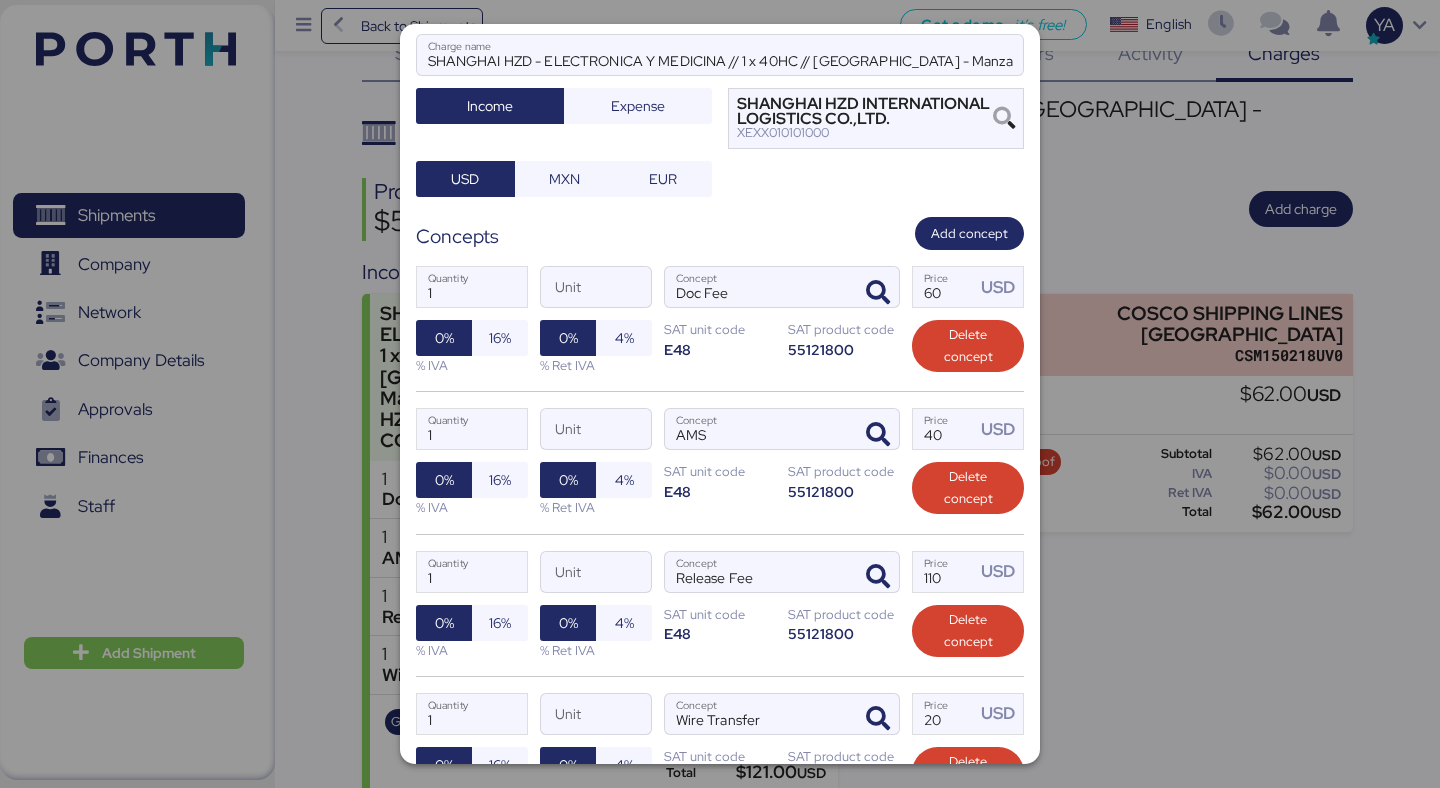 click on "SAT product code" at bounding box center [844, 471] 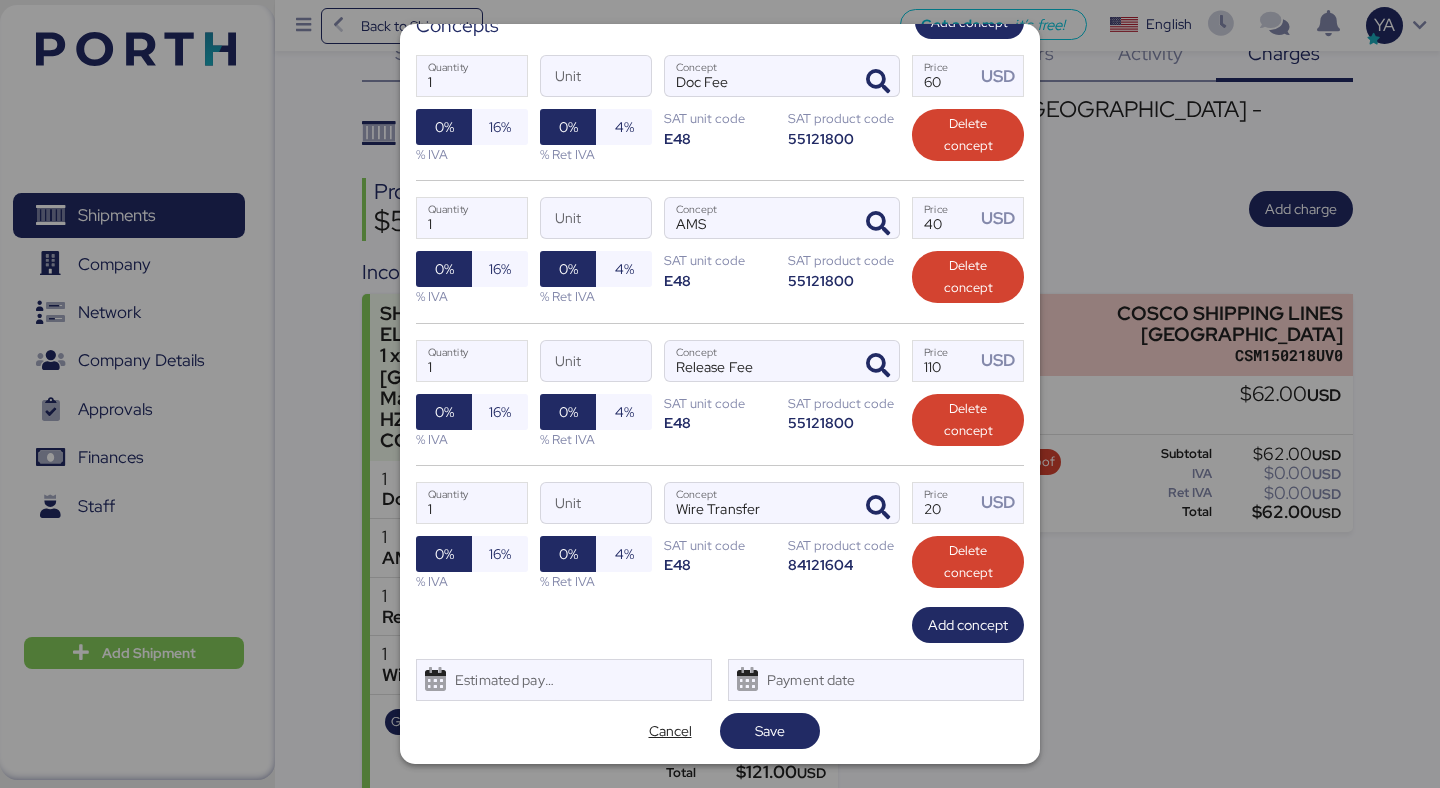 scroll, scrollTop: 403, scrollLeft: 0, axis: vertical 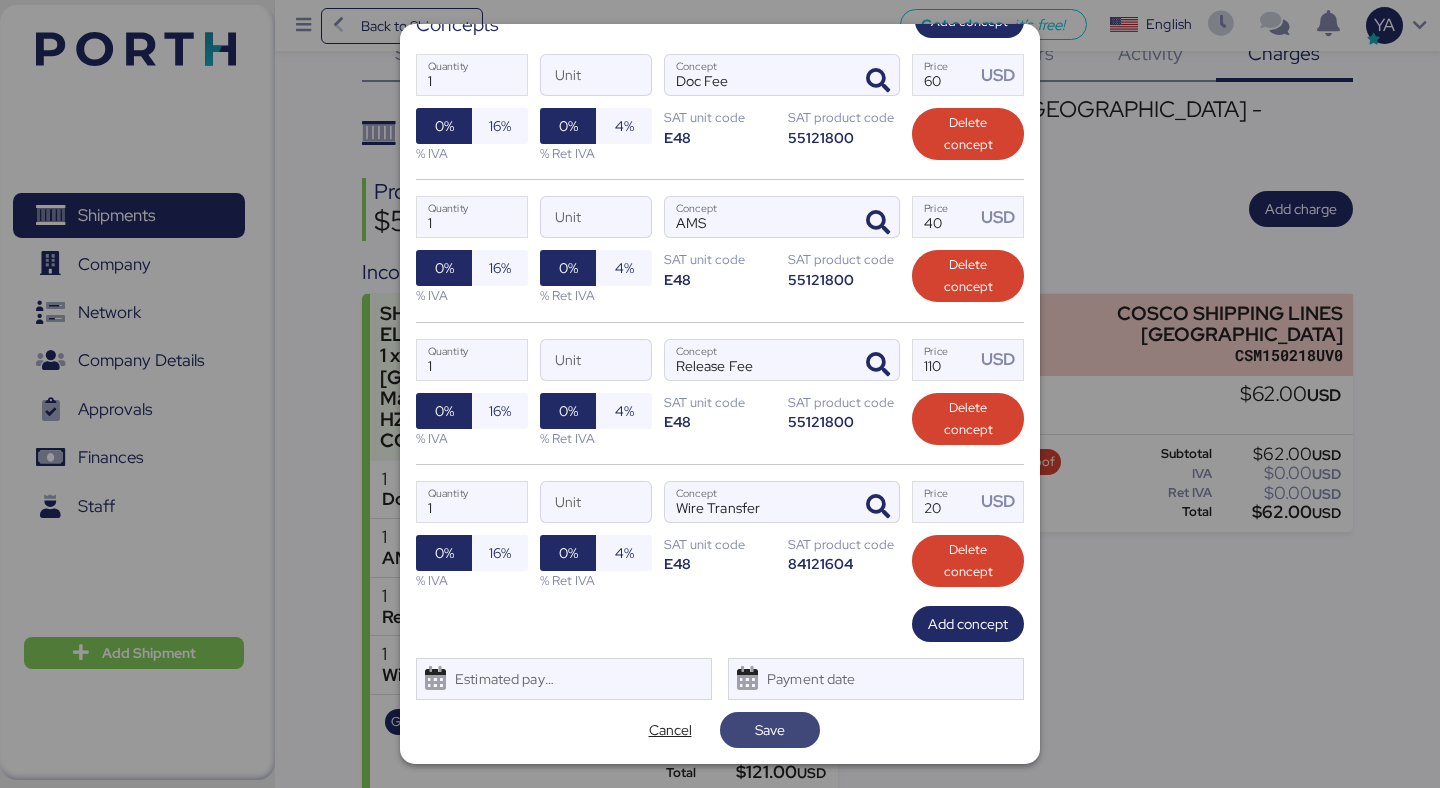 click on "Save" at bounding box center (770, 730) 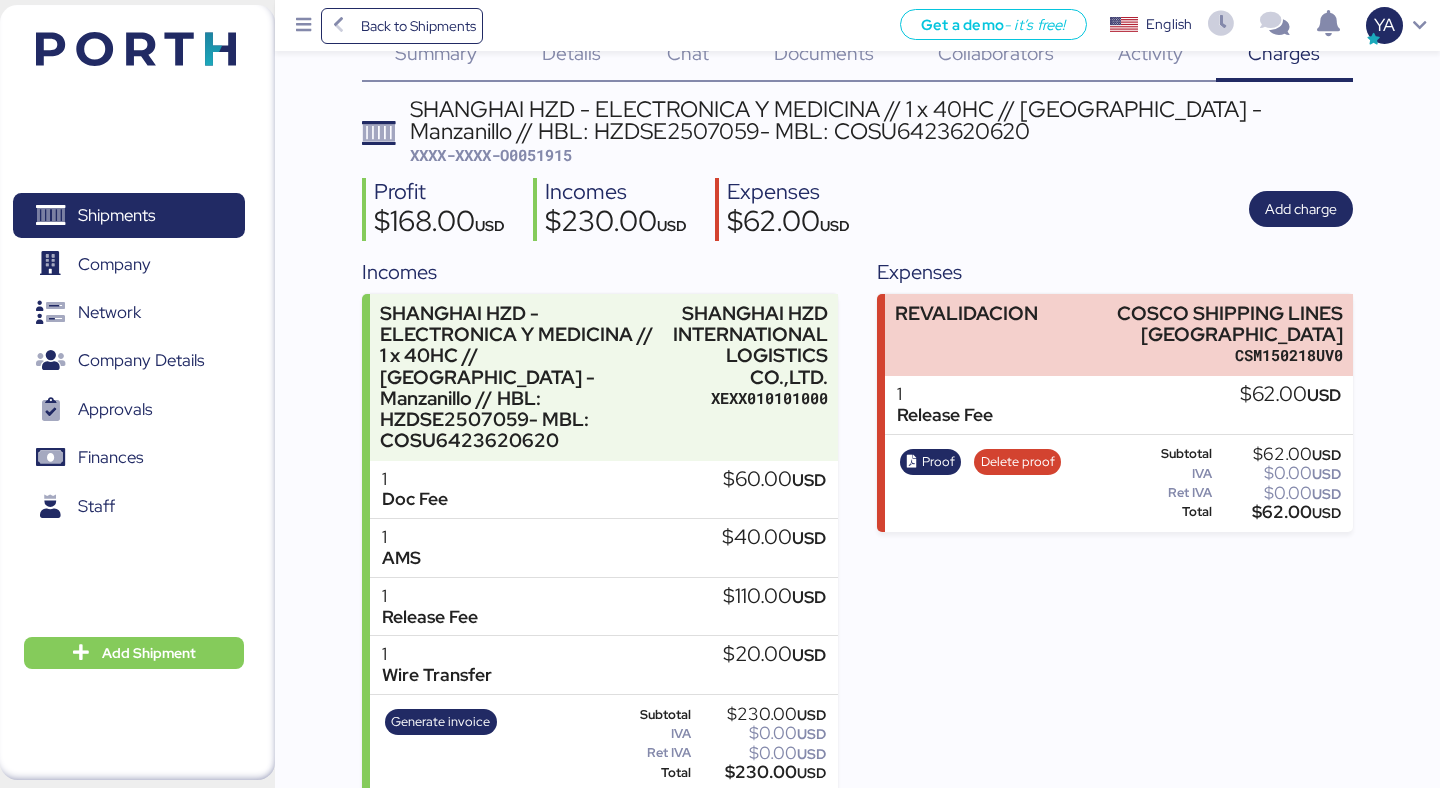 scroll, scrollTop: 0, scrollLeft: 0, axis: both 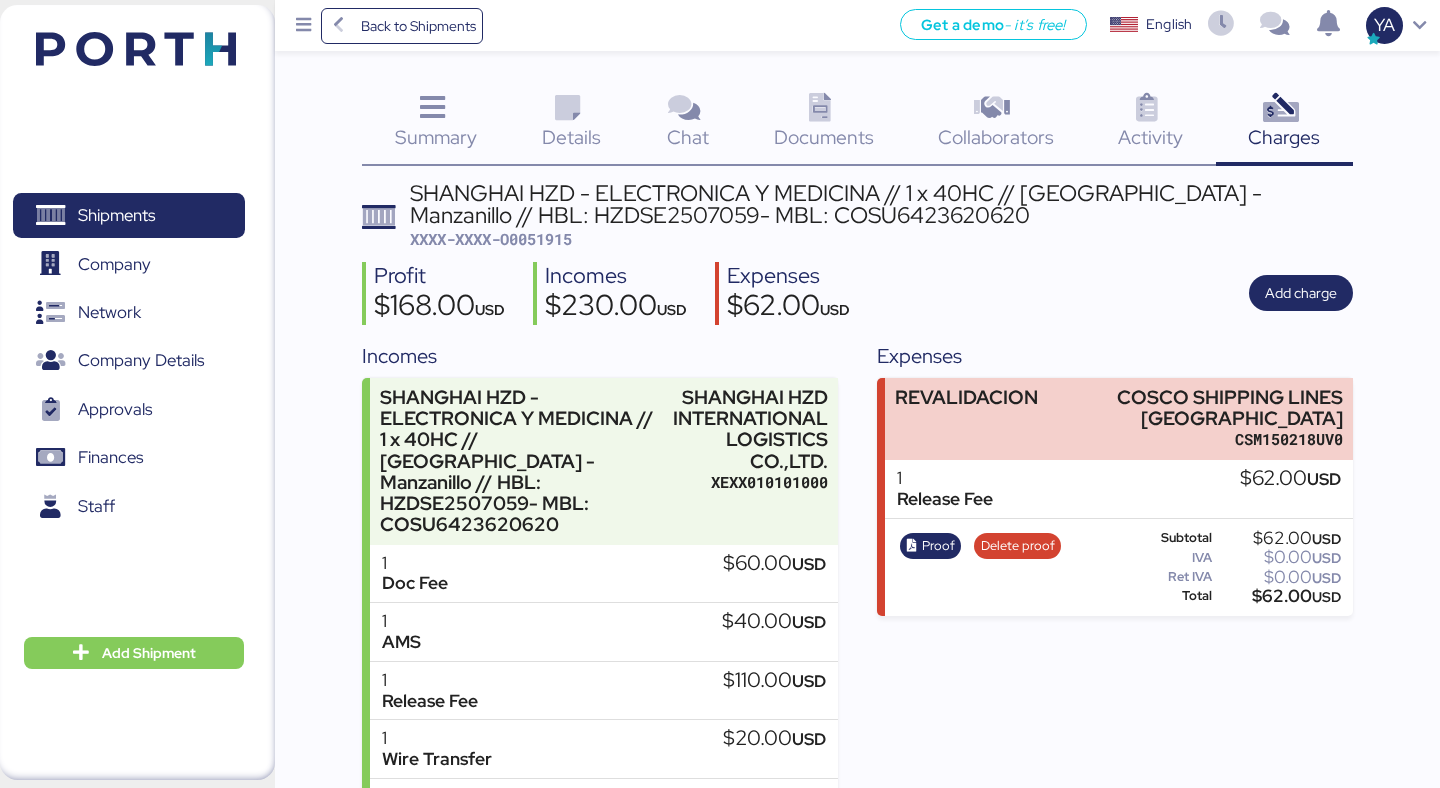 click on "Documents 0" at bounding box center (824, 124) 